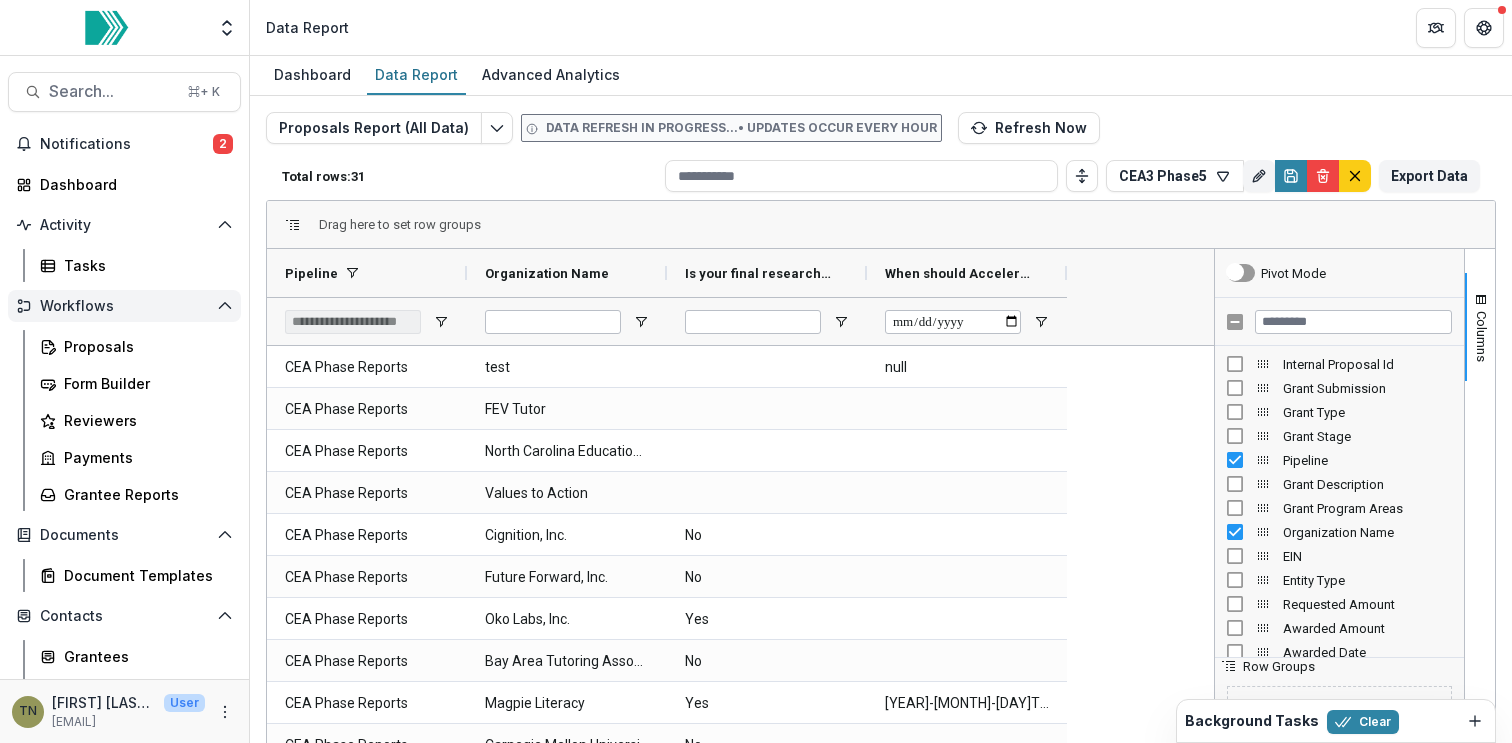 scroll, scrollTop: 0, scrollLeft: 0, axis: both 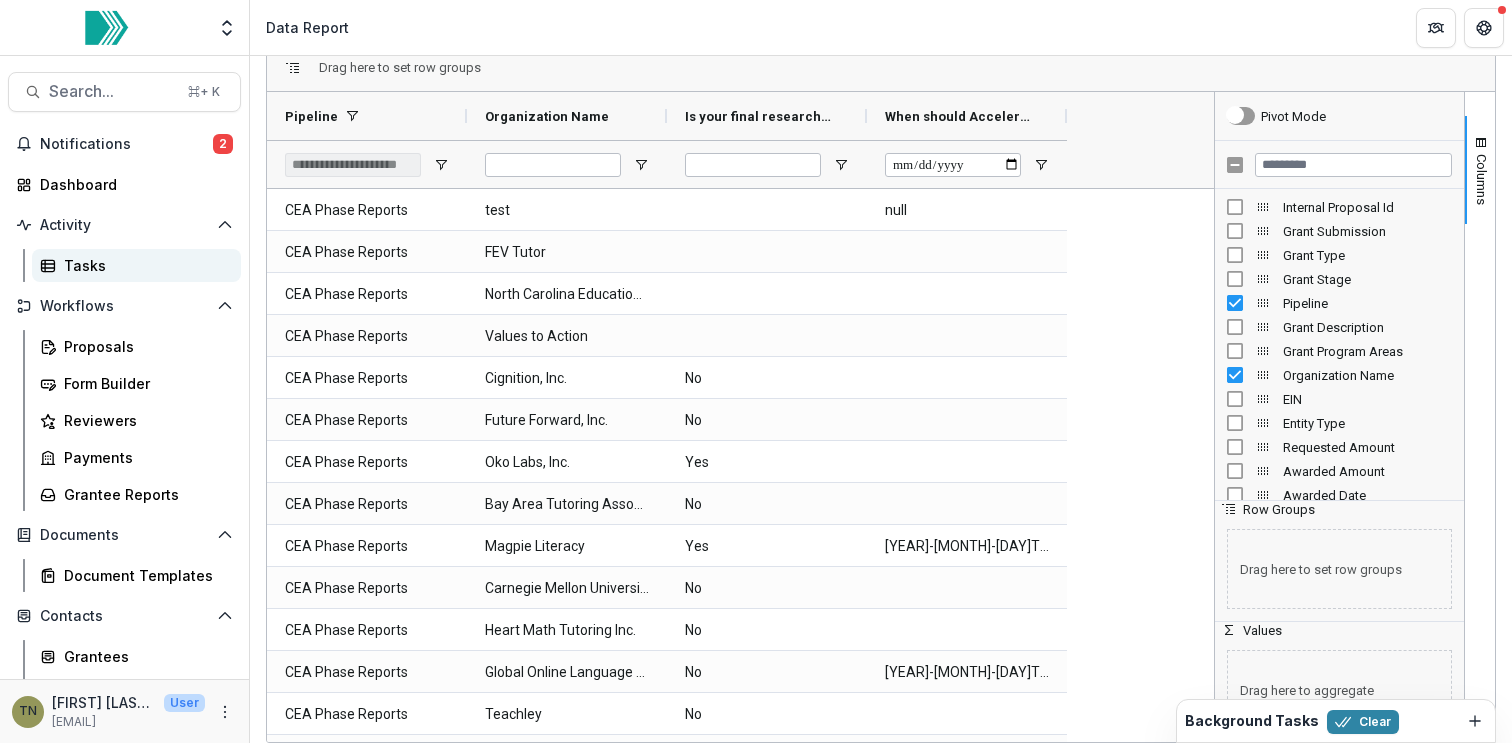 click on "Tasks" at bounding box center [144, 265] 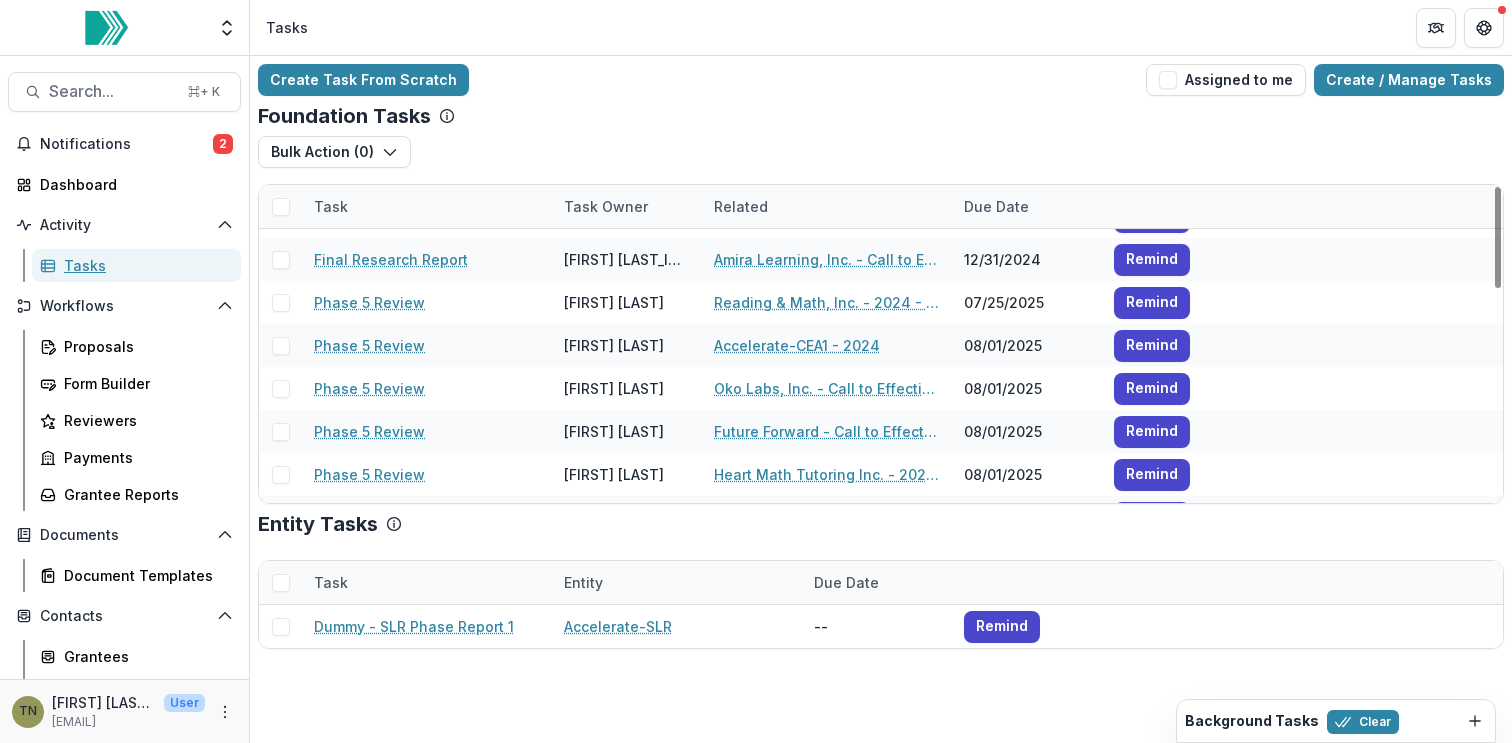 scroll, scrollTop: 0, scrollLeft: 0, axis: both 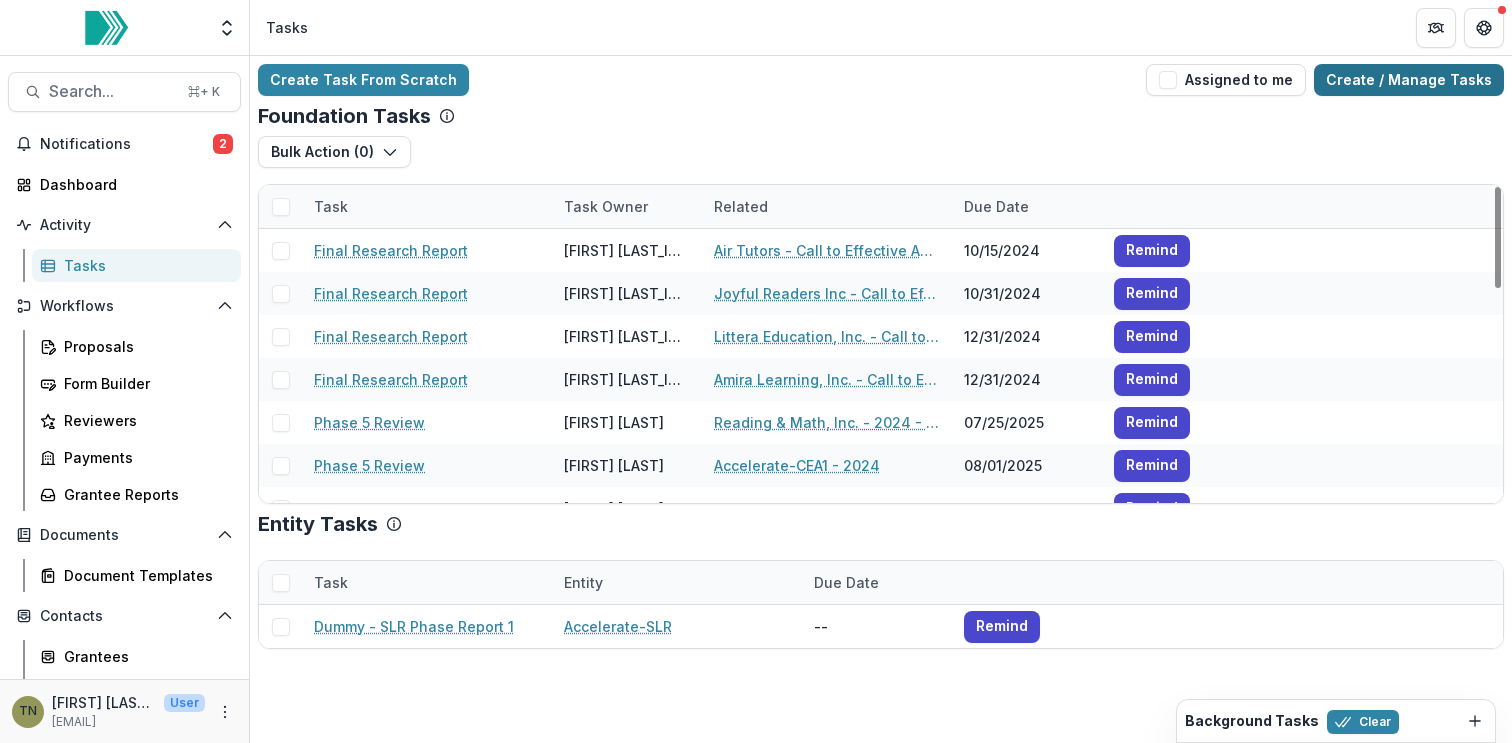 click on "Create / Manage Tasks" at bounding box center [1409, 80] 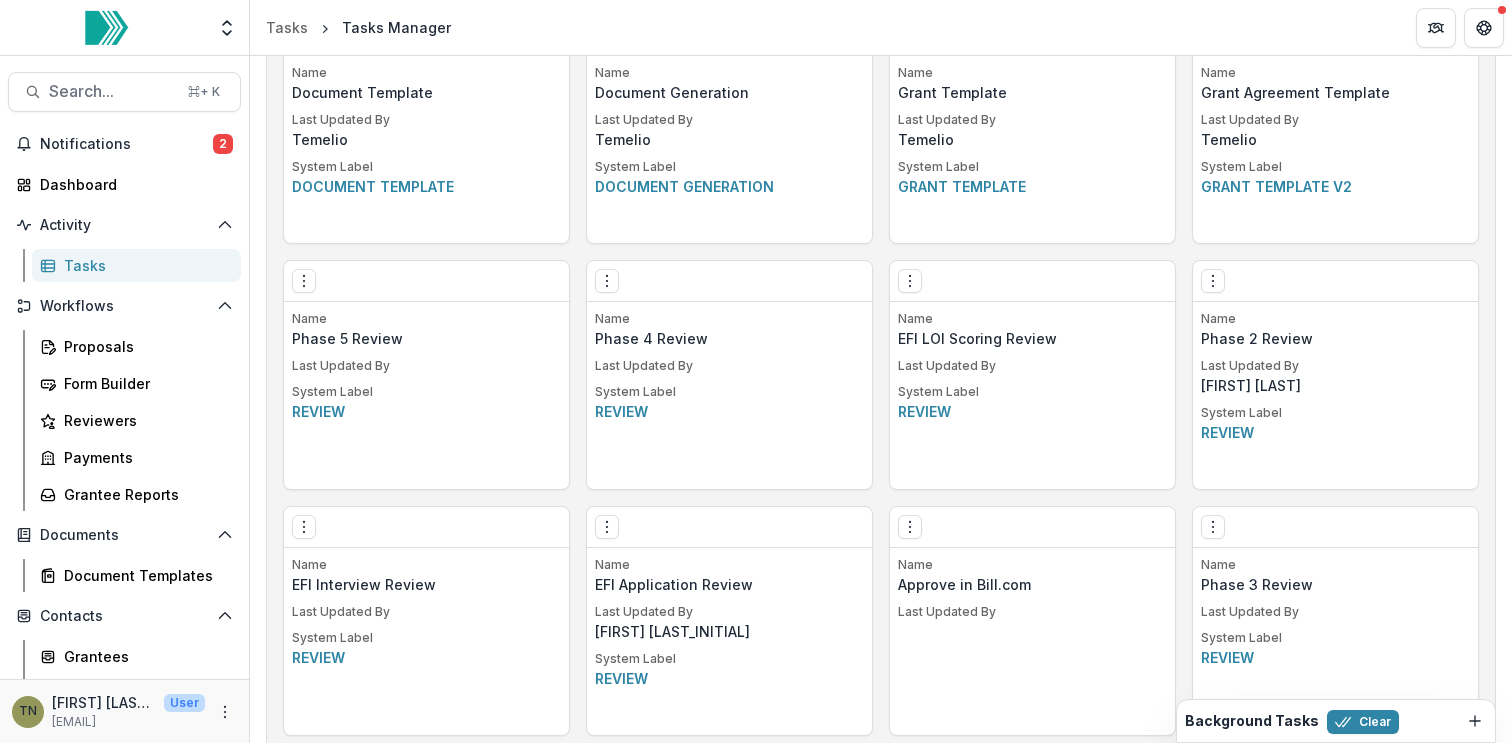 scroll, scrollTop: 1101, scrollLeft: 0, axis: vertical 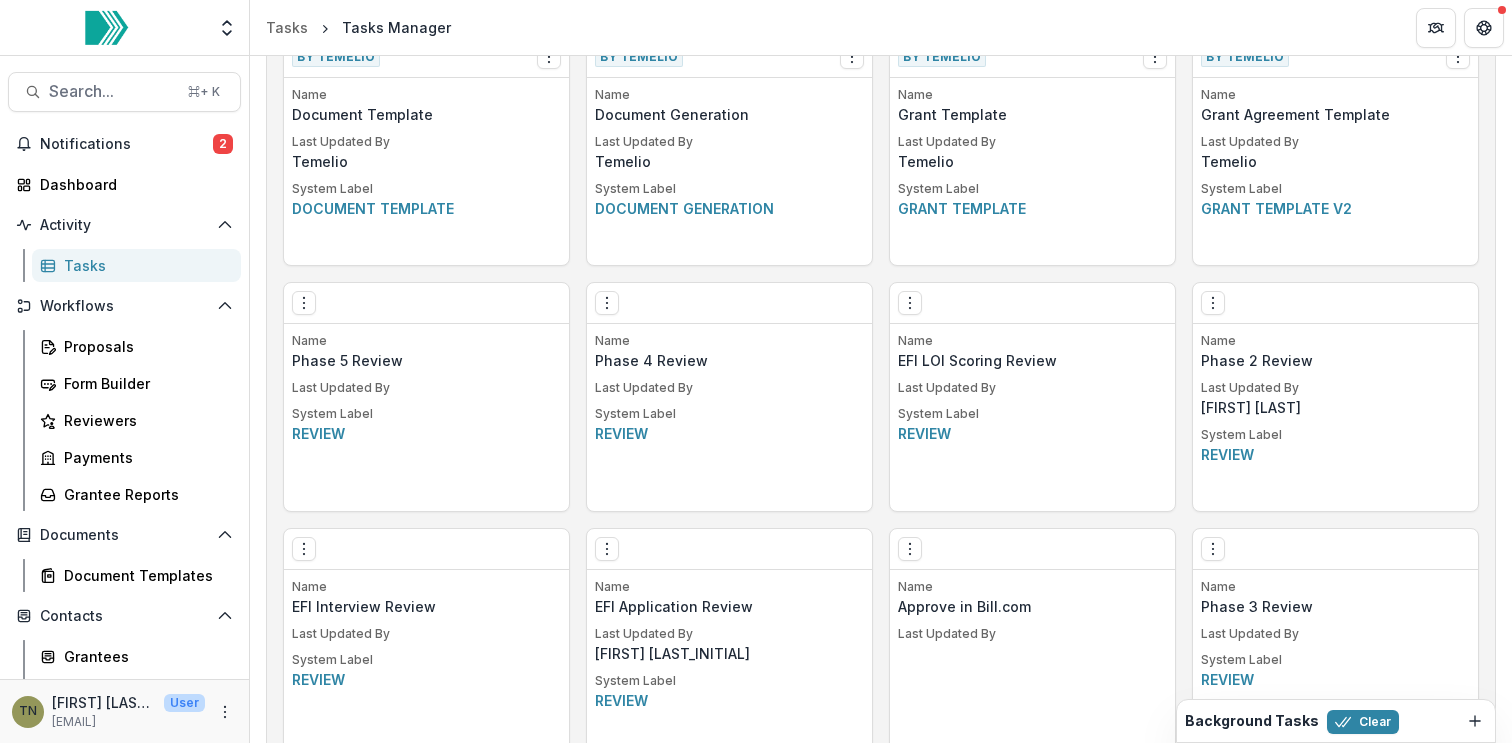 click on "System Label" at bounding box center [426, 414] 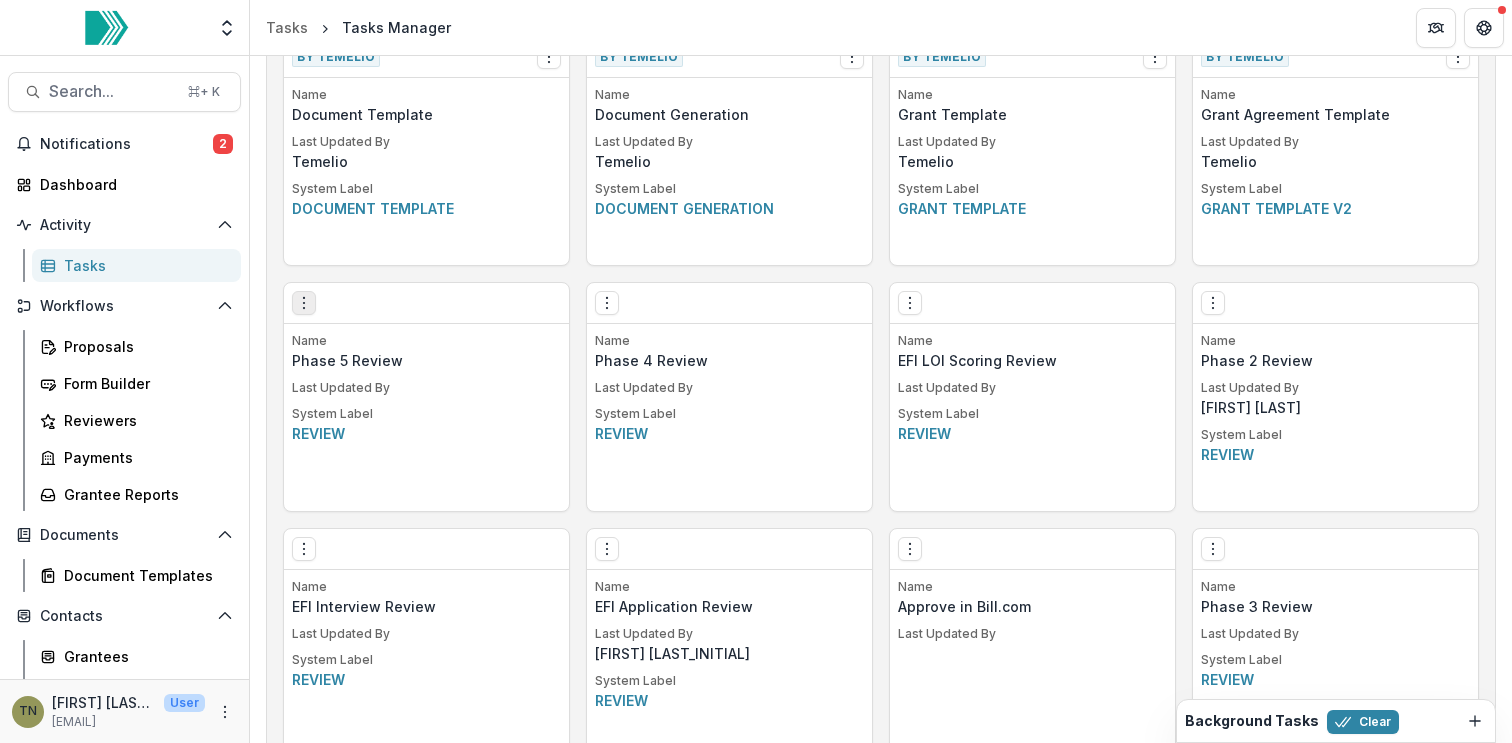 click at bounding box center [304, 303] 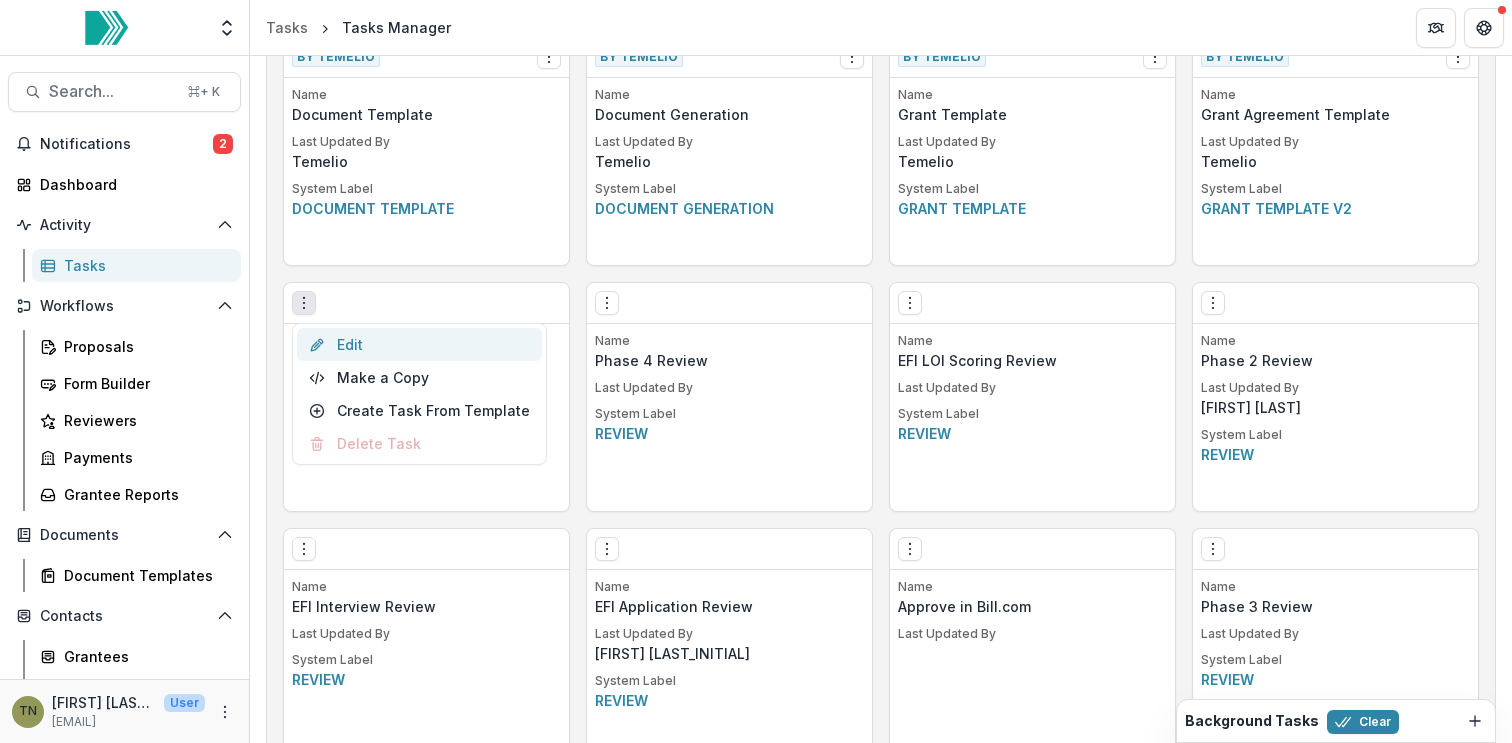 click on "Edit" at bounding box center (419, 344) 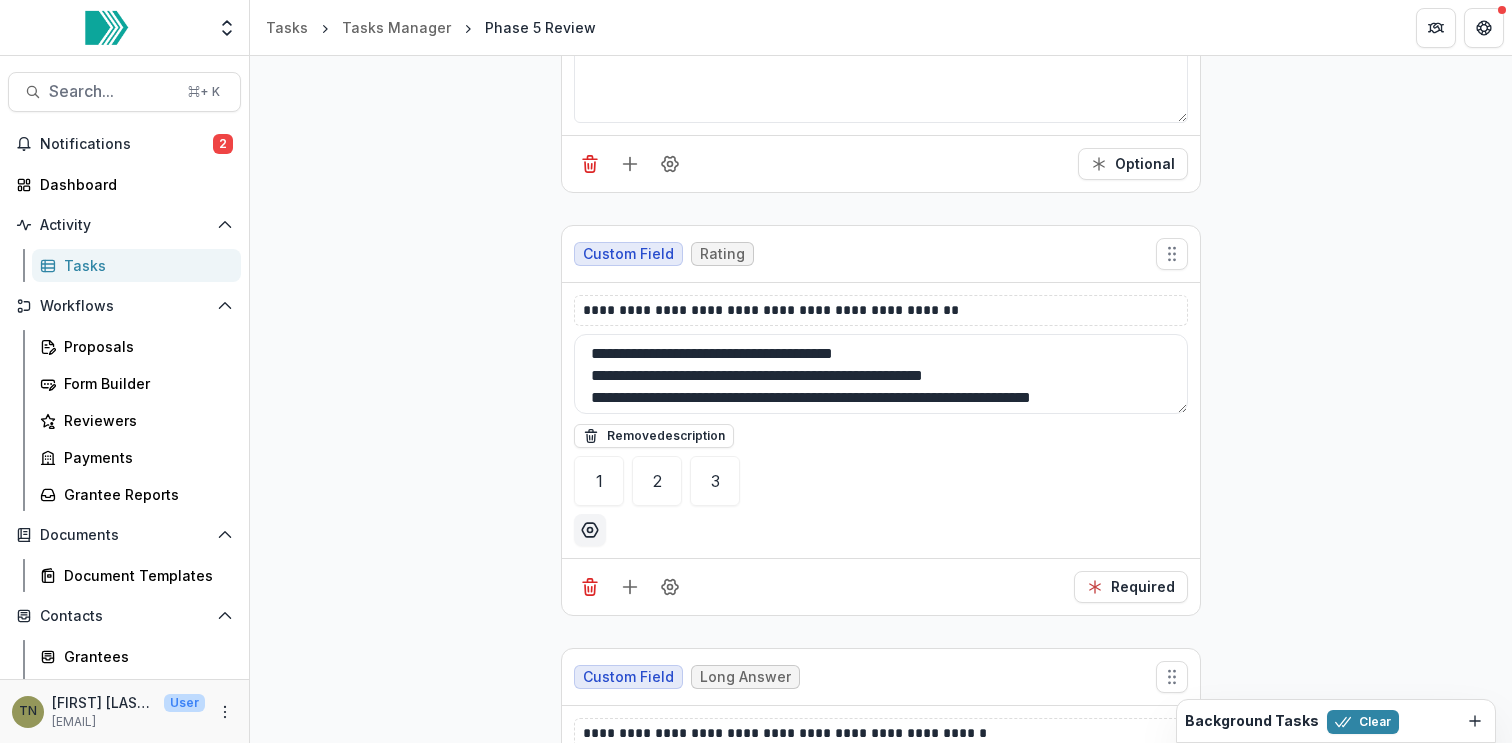 scroll, scrollTop: 5239, scrollLeft: 0, axis: vertical 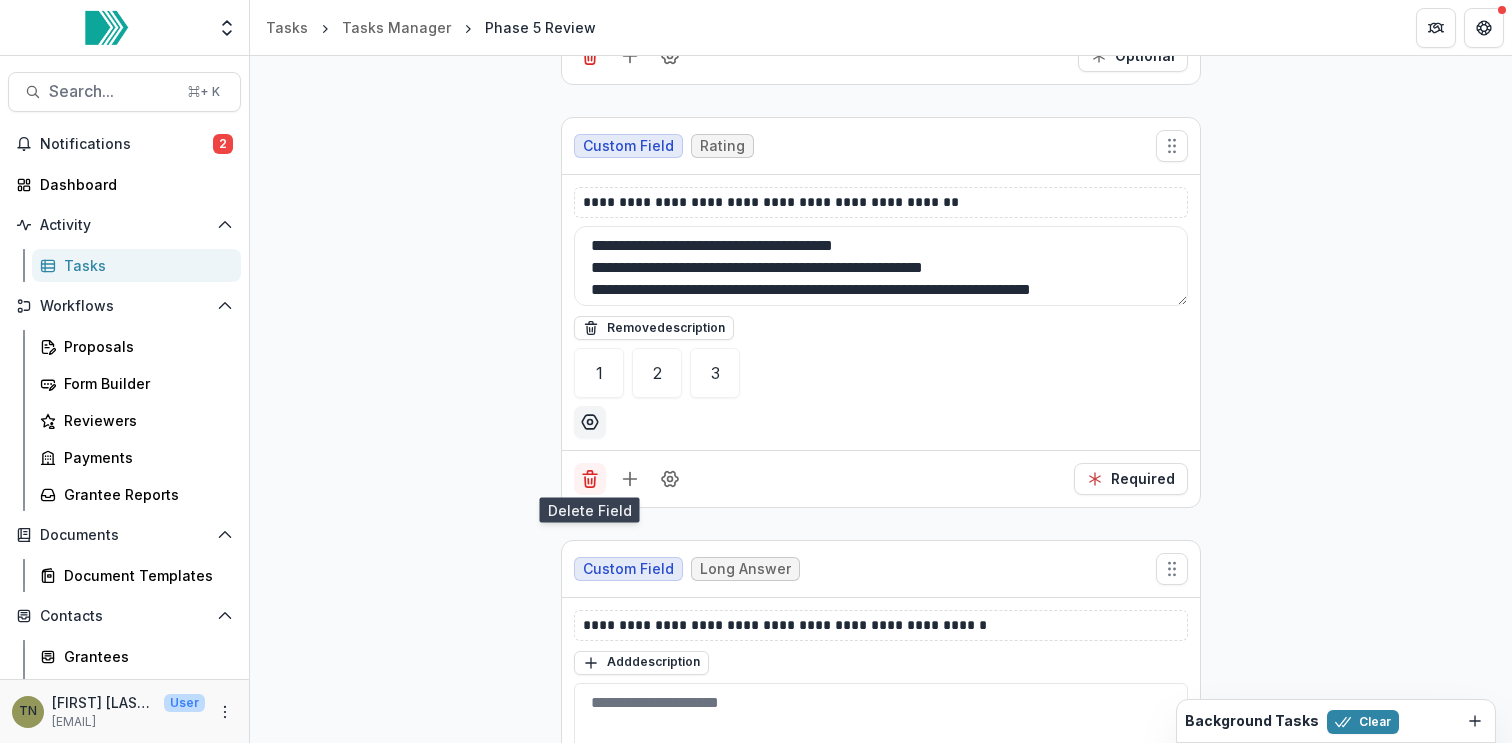 click 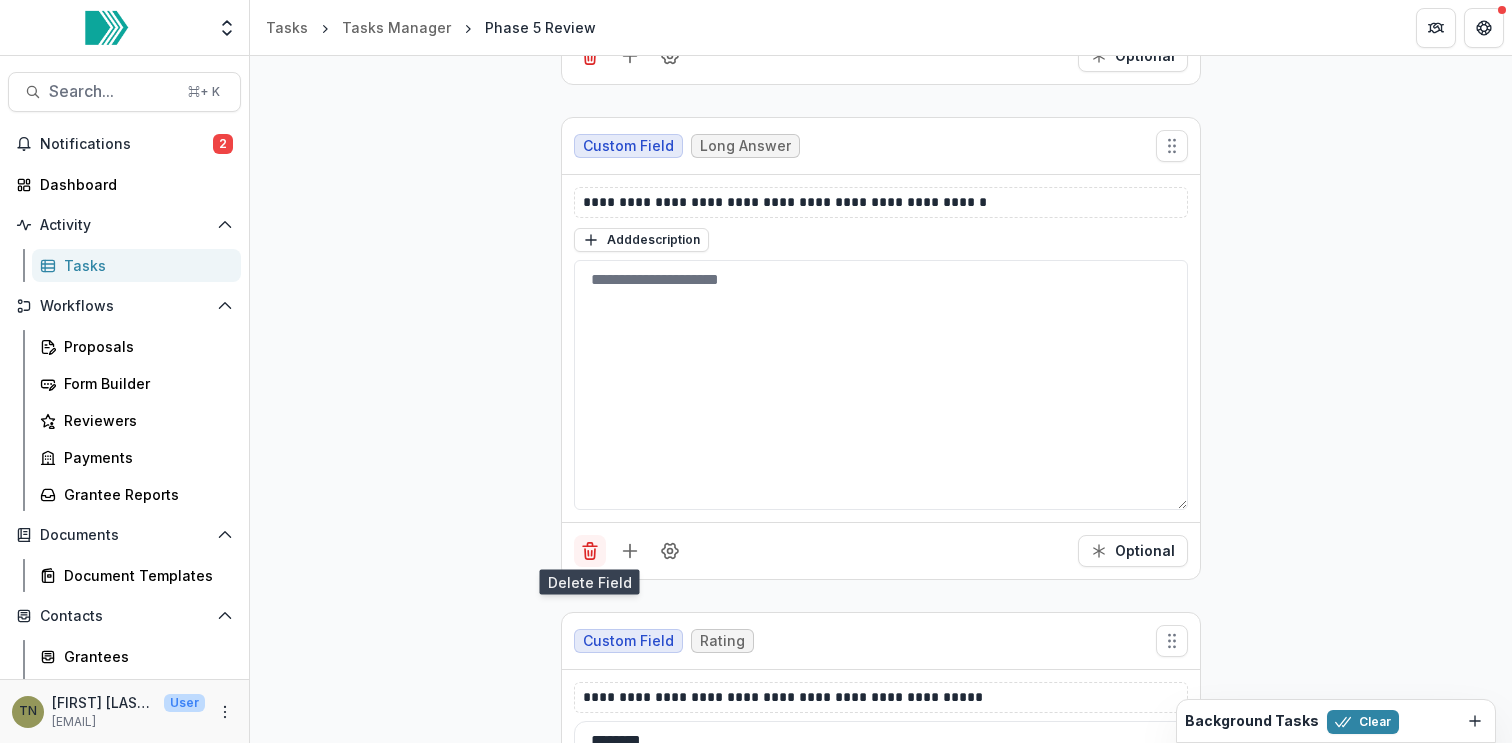 click 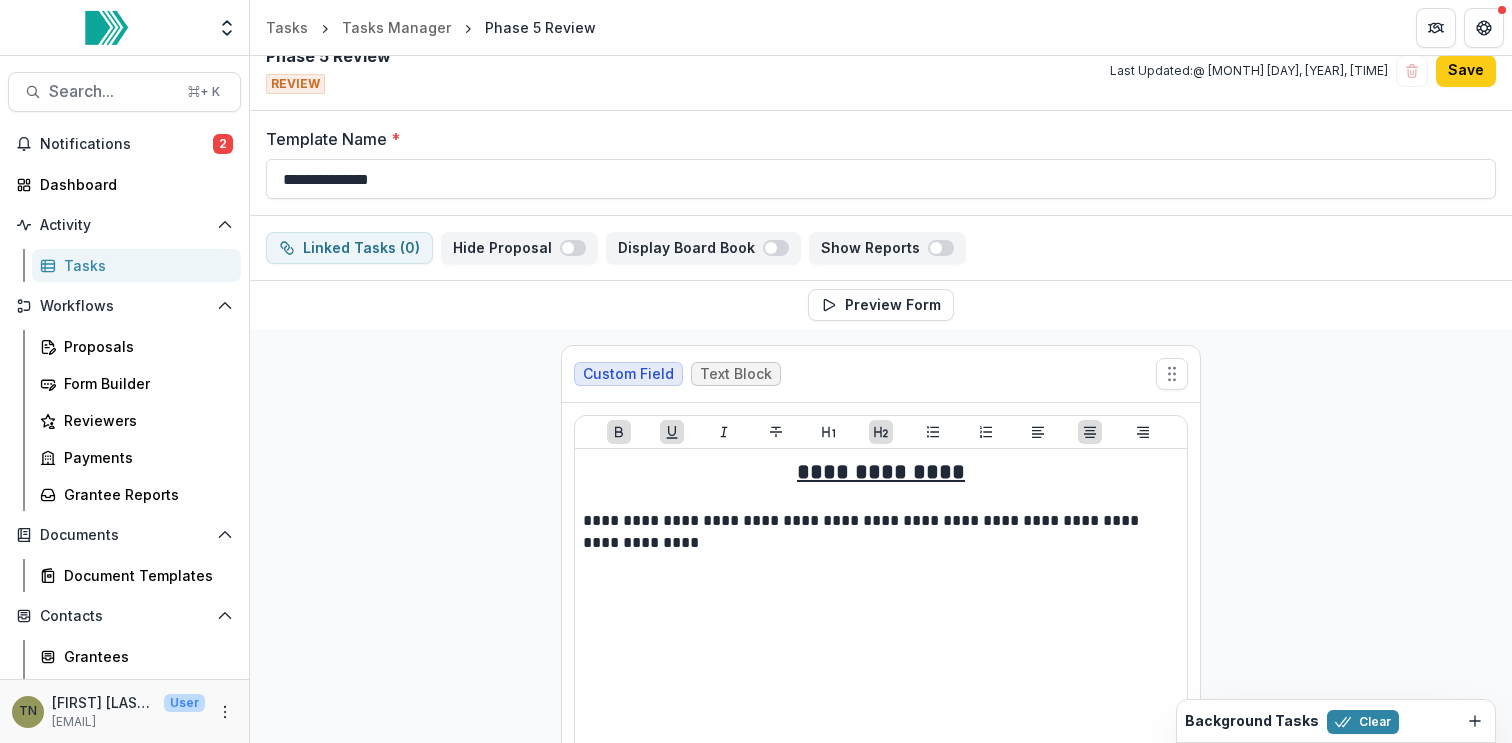 scroll, scrollTop: 0, scrollLeft: 0, axis: both 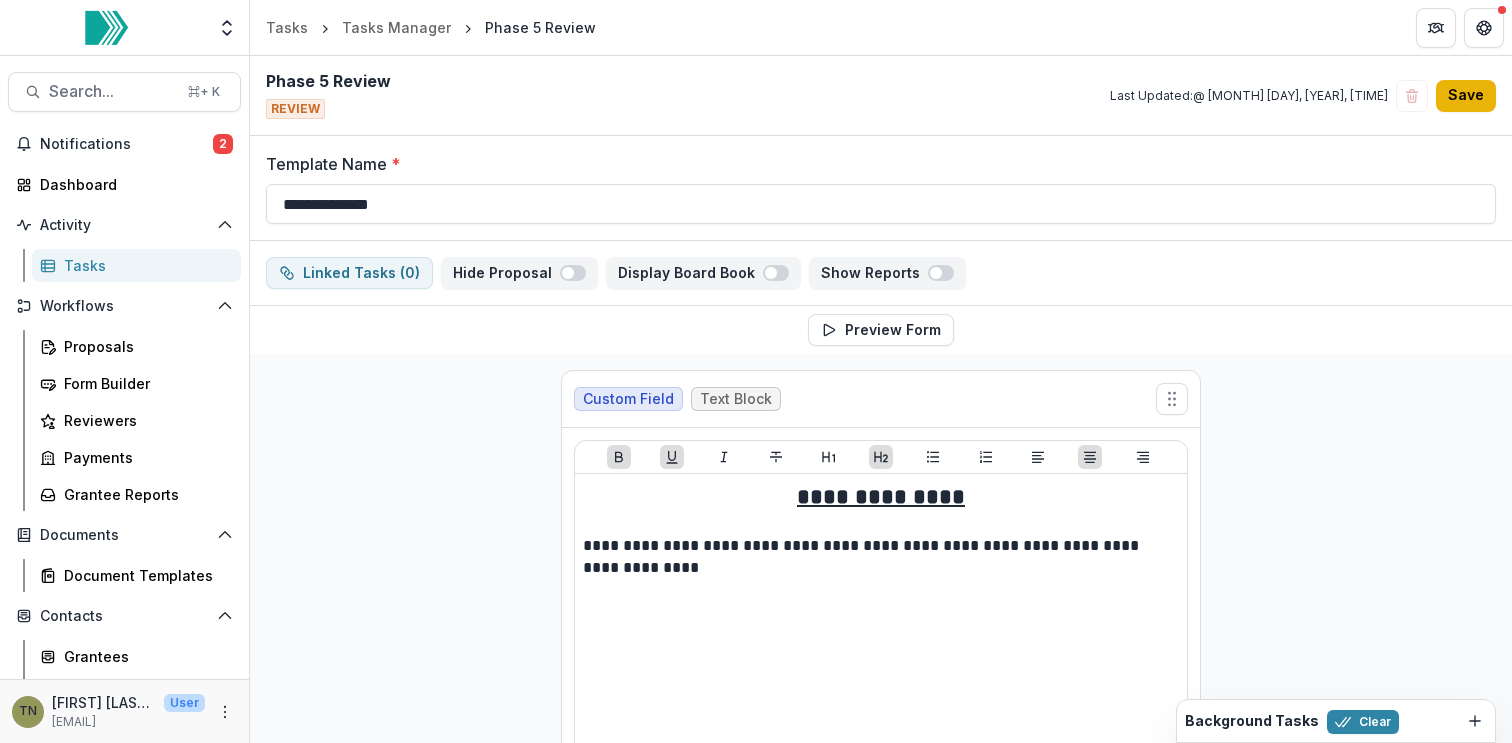 click on "Save" at bounding box center (1466, 96) 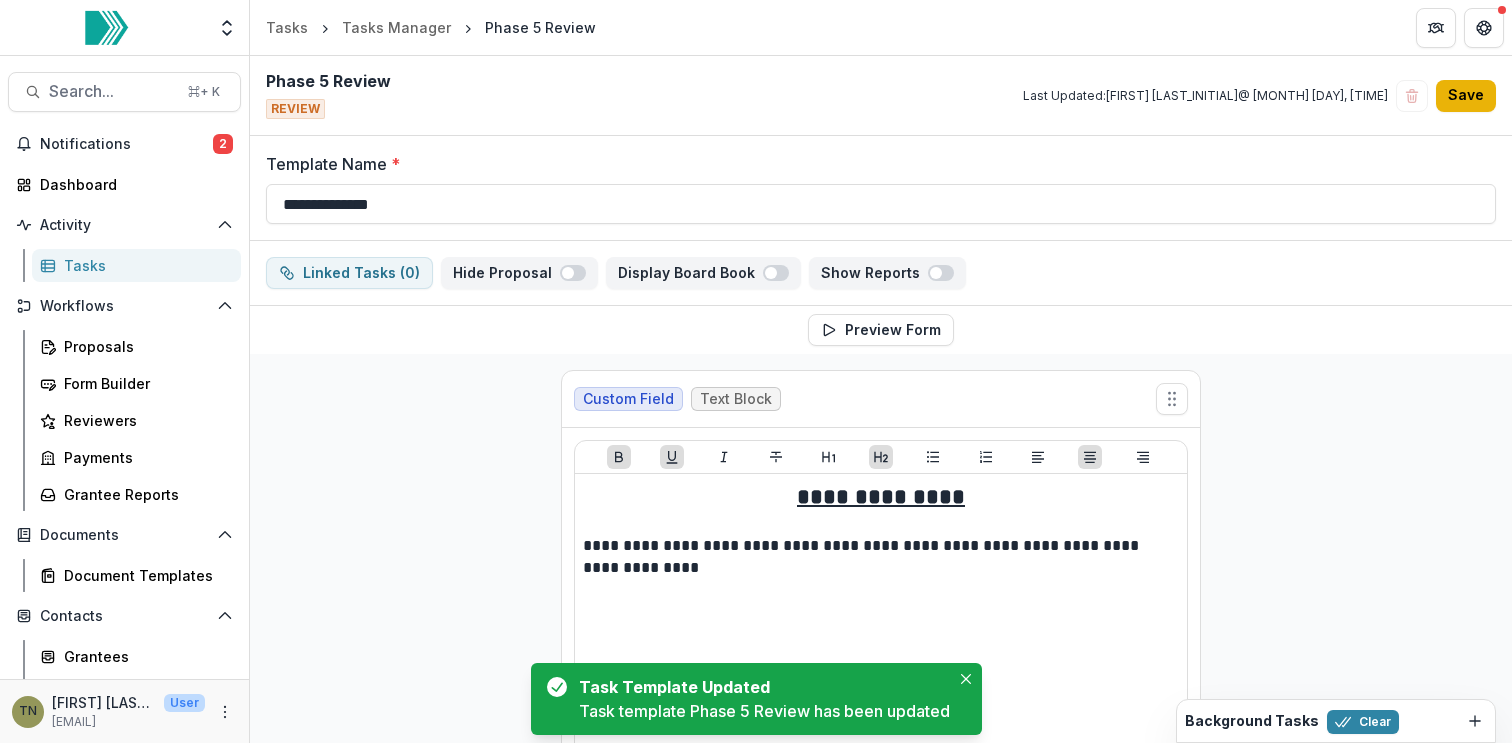 click on "Save" at bounding box center (1466, 96) 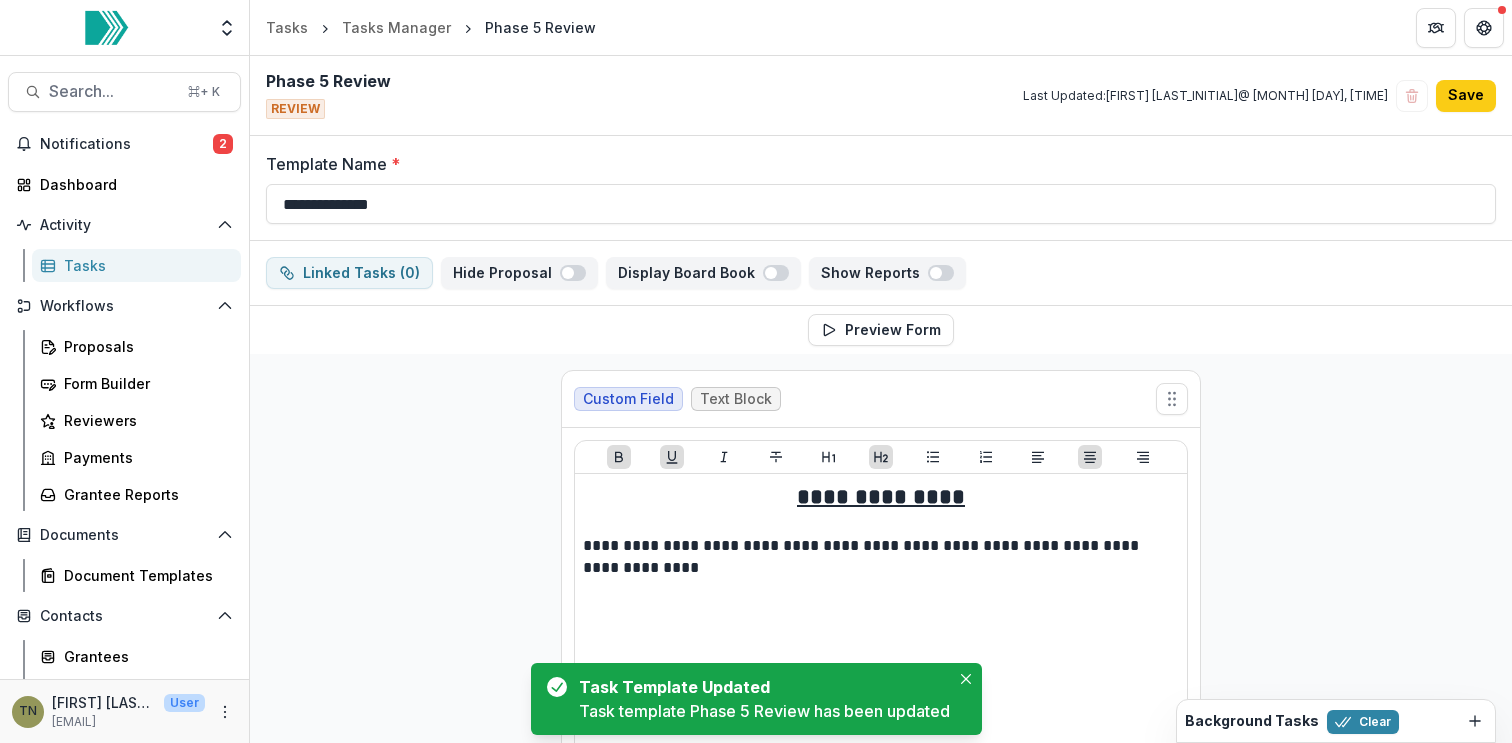 click on "**********" at bounding box center (881, 4230) 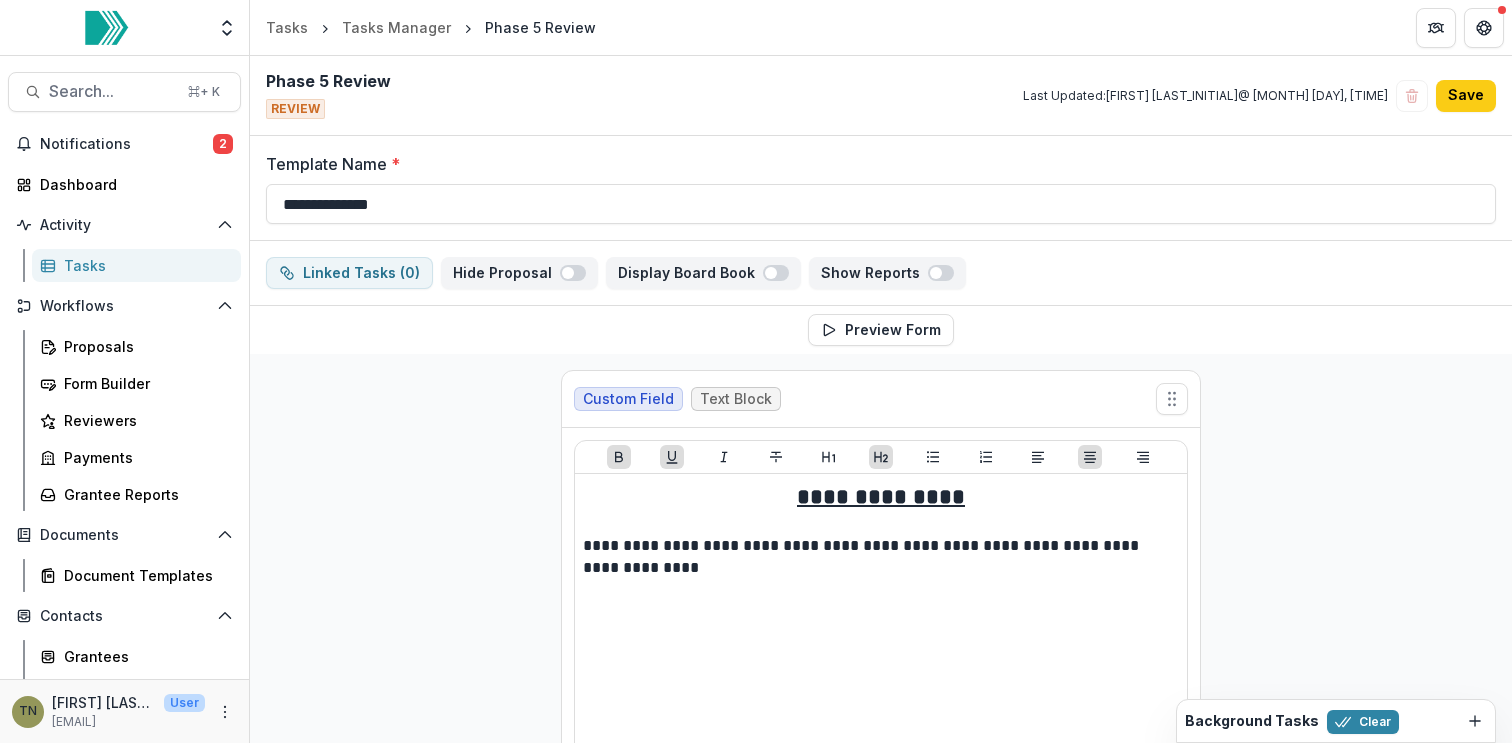 click on "**********" at bounding box center (881, 4230) 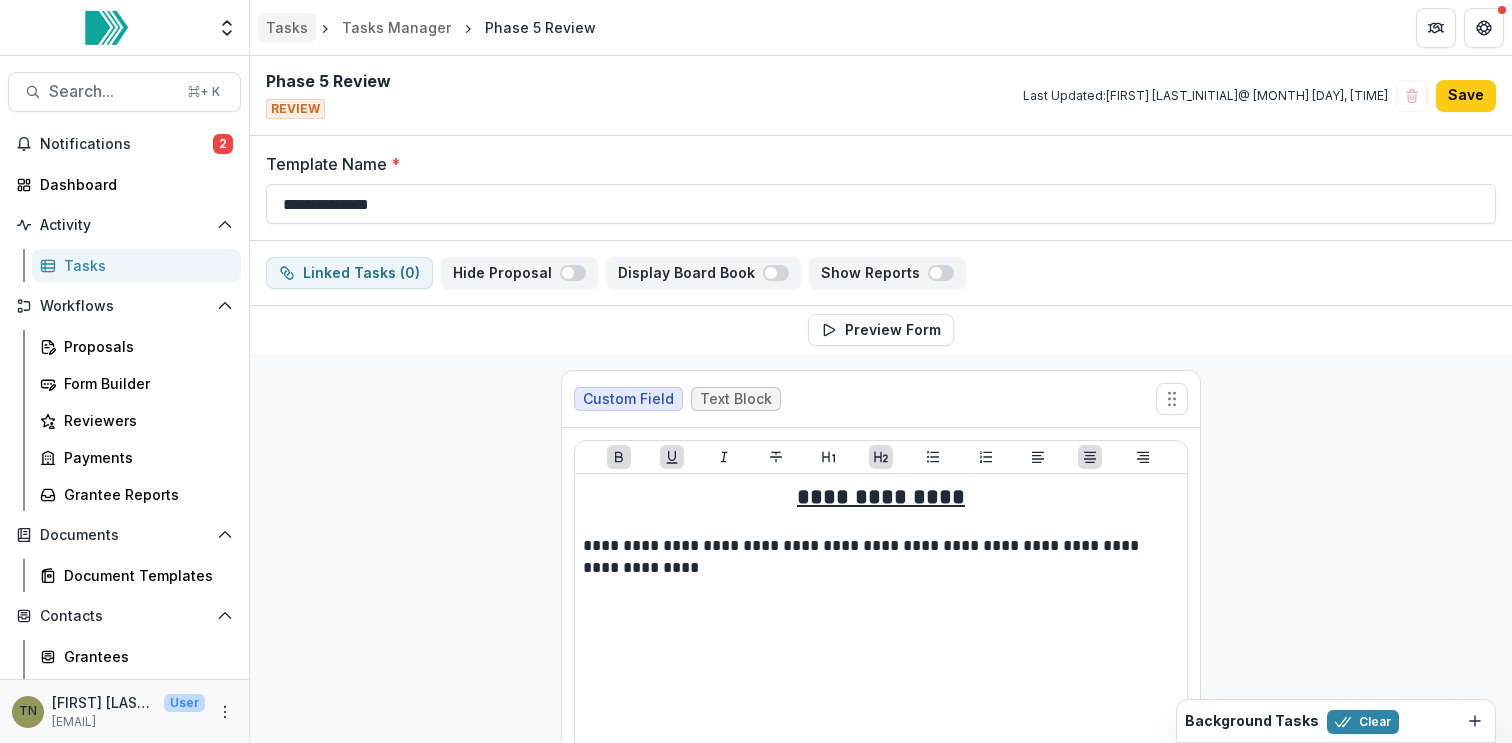 click on "Tasks" at bounding box center (287, 27) 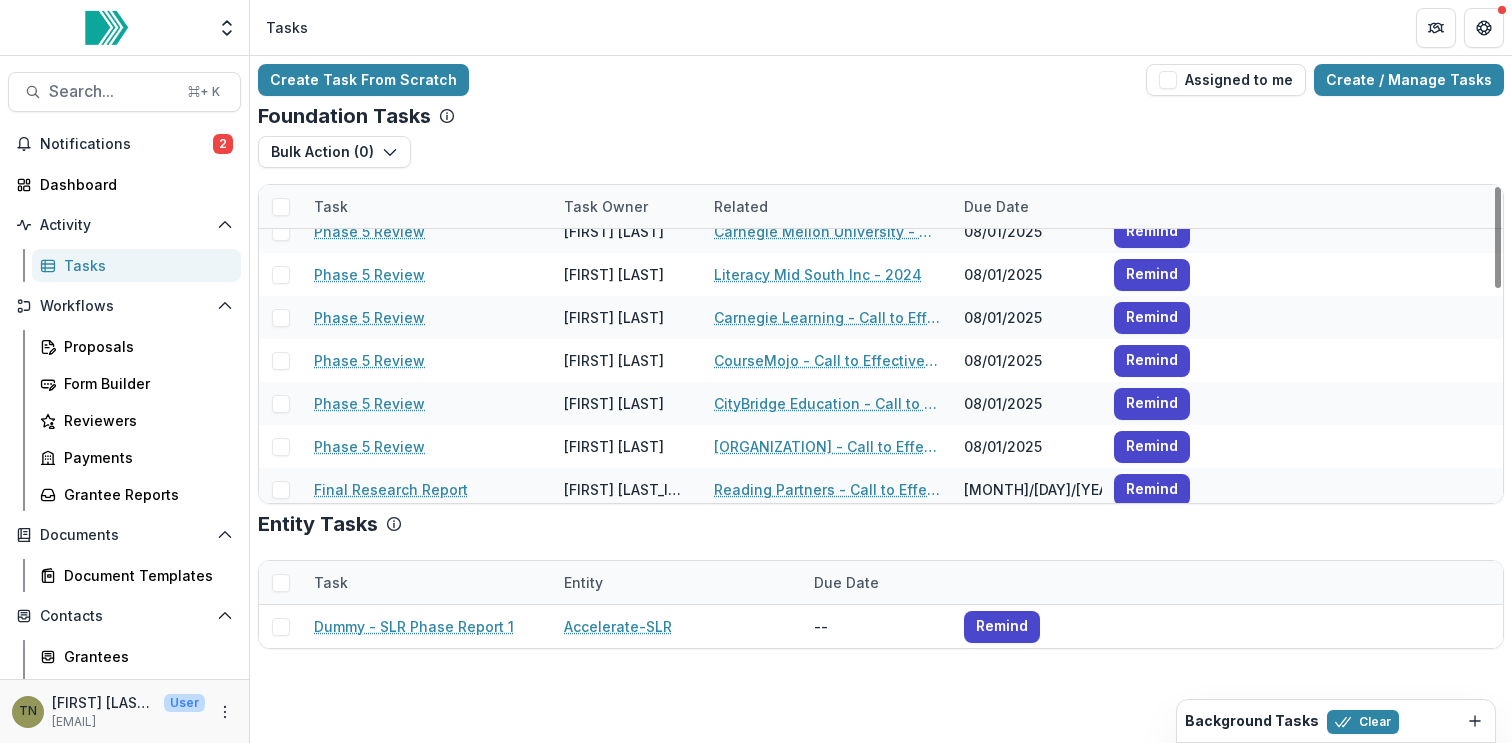 scroll, scrollTop: 672, scrollLeft: 0, axis: vertical 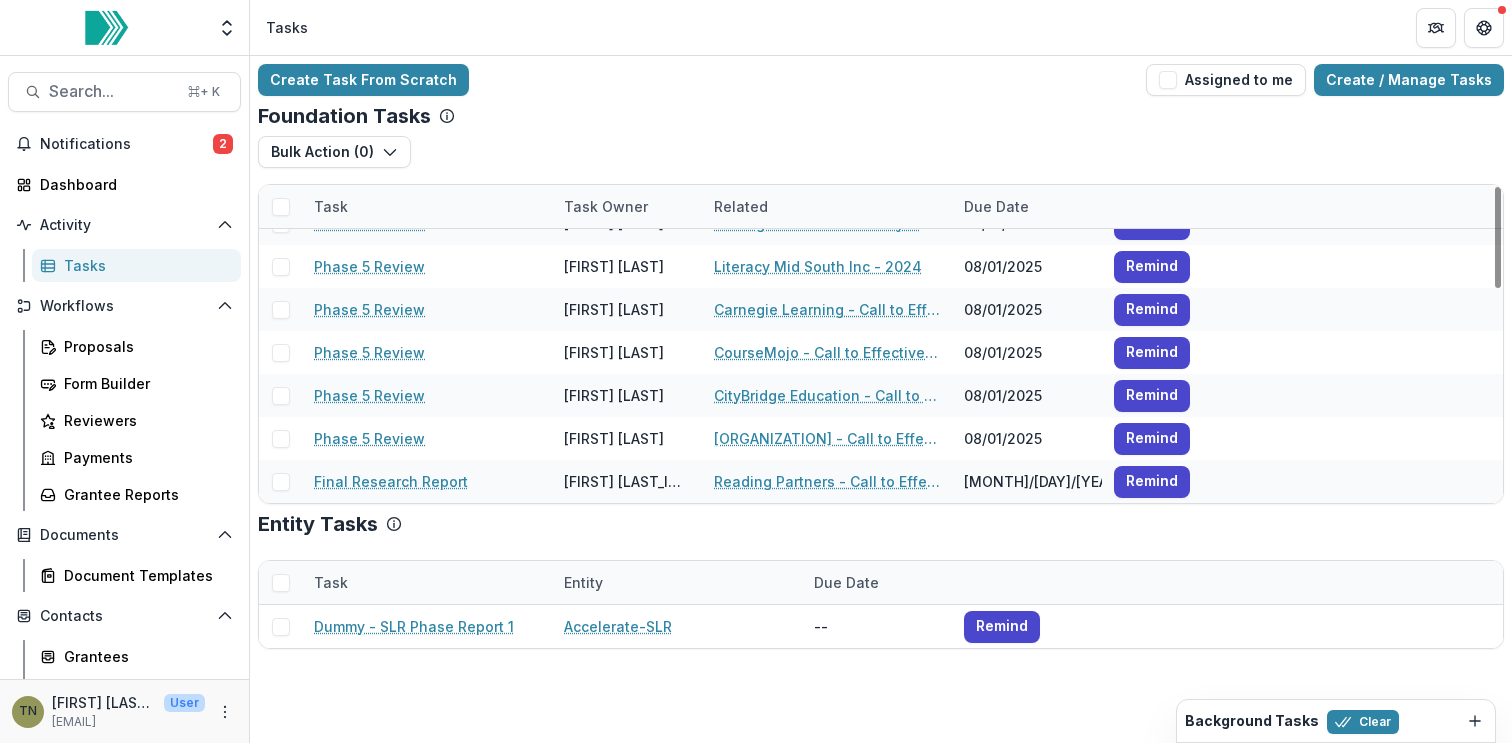click on "Foundation Tasks" at bounding box center (881, 116) 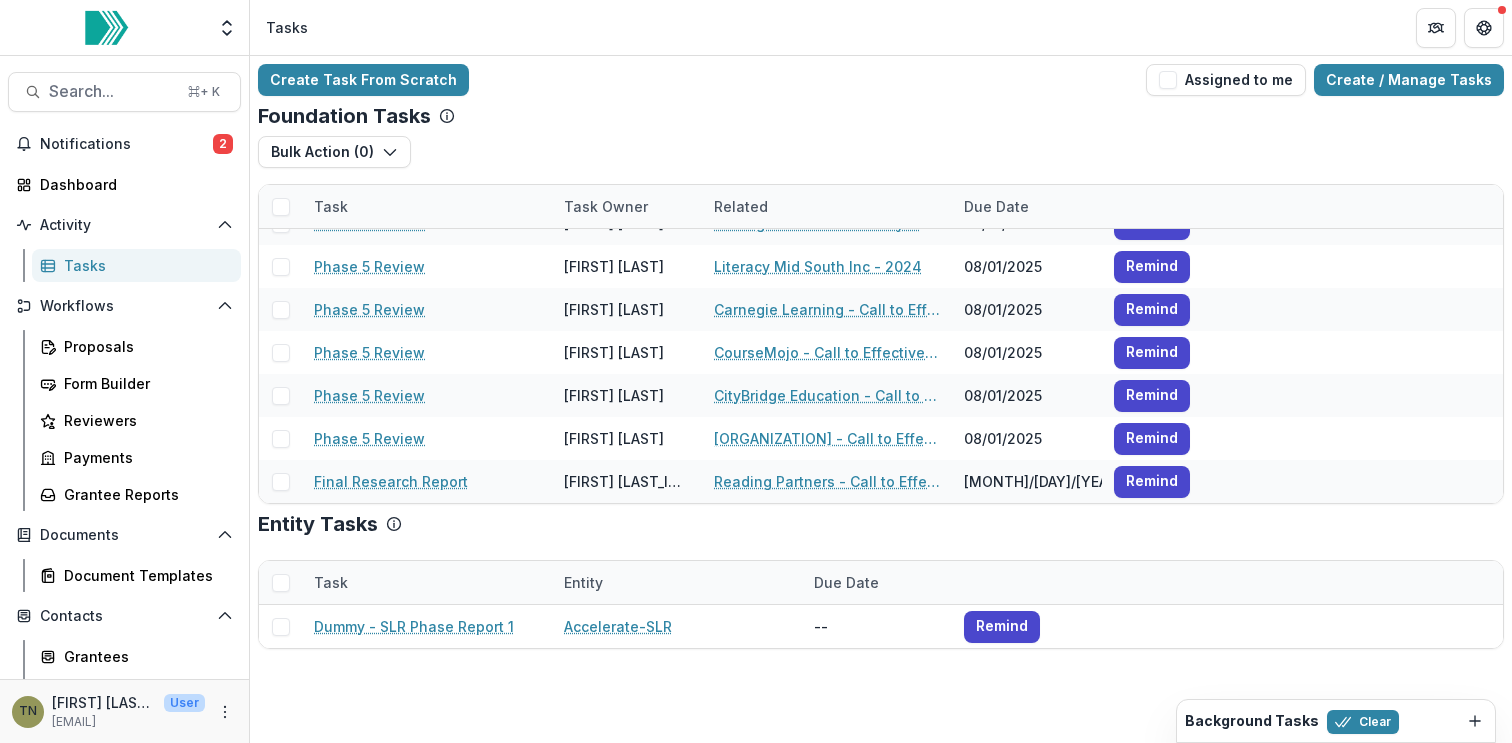 click on "Foundation Tasks" at bounding box center (881, 116) 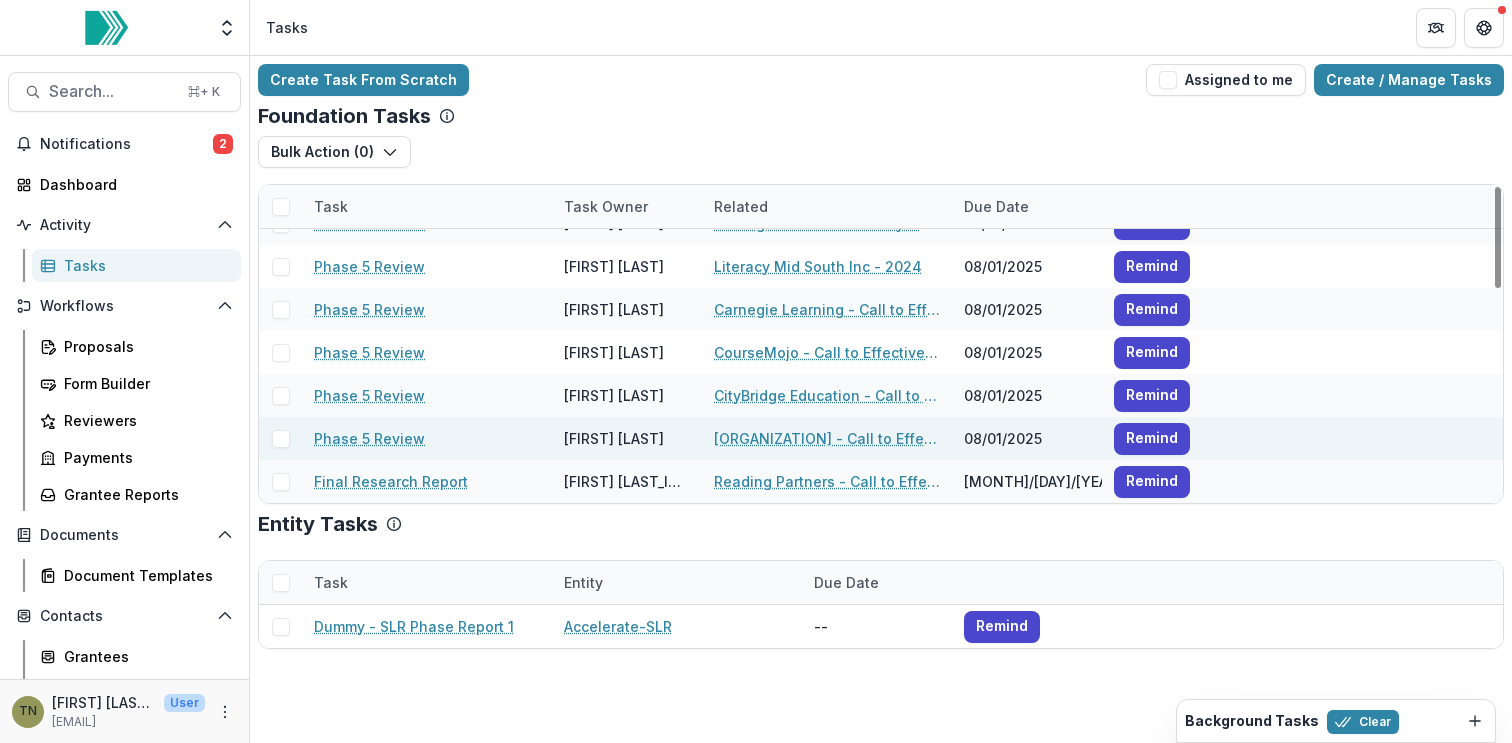 click on "Phase 5 Review" at bounding box center [369, 438] 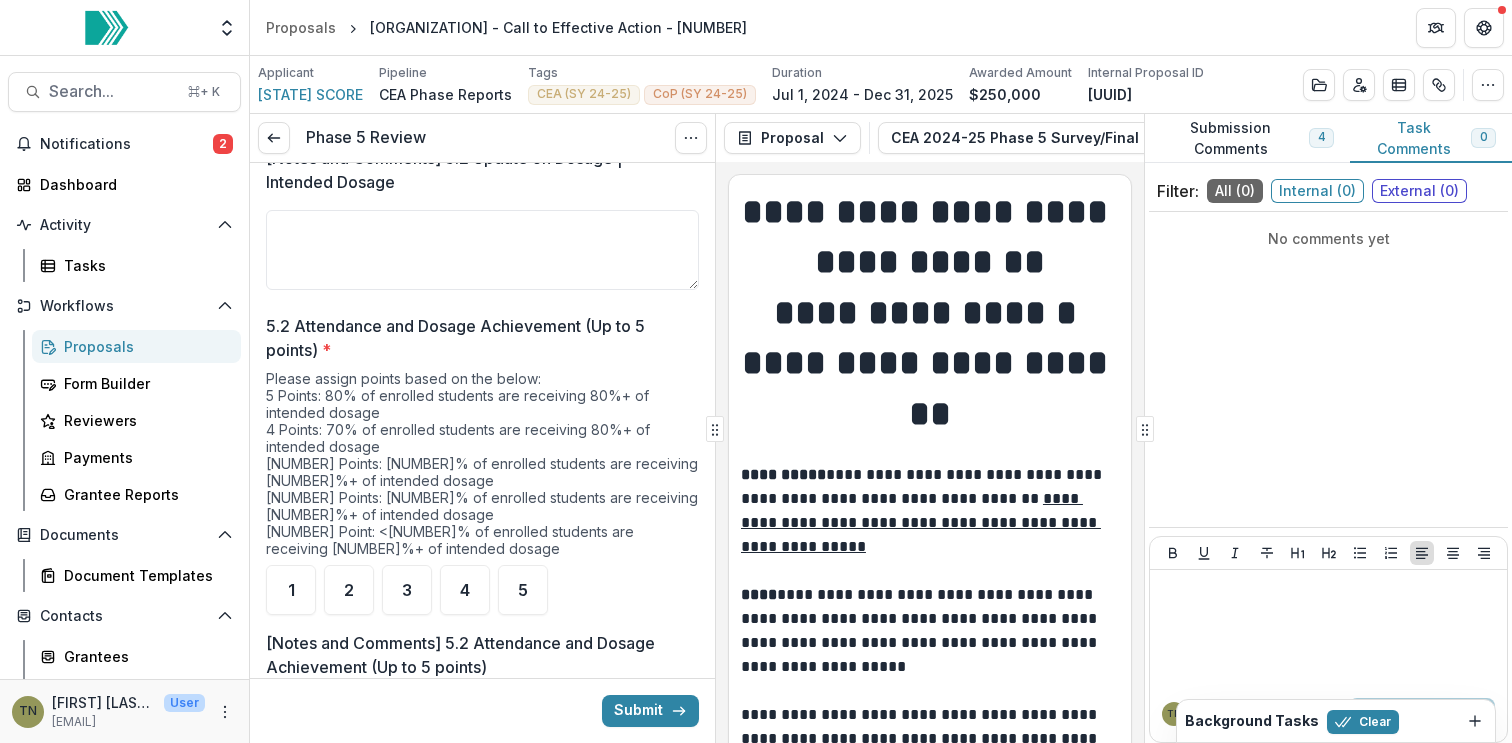 scroll, scrollTop: 0, scrollLeft: 0, axis: both 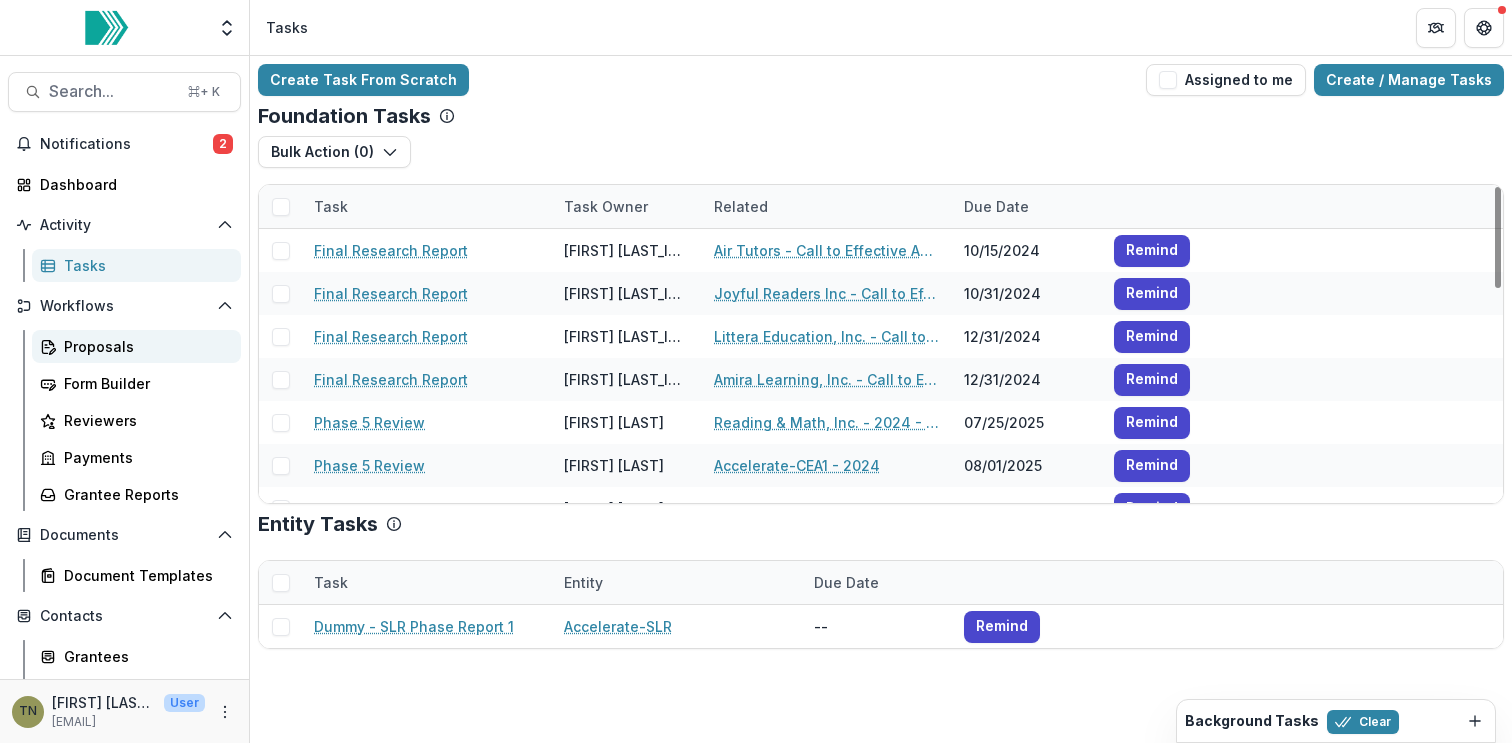 click on "Proposals" at bounding box center (144, 346) 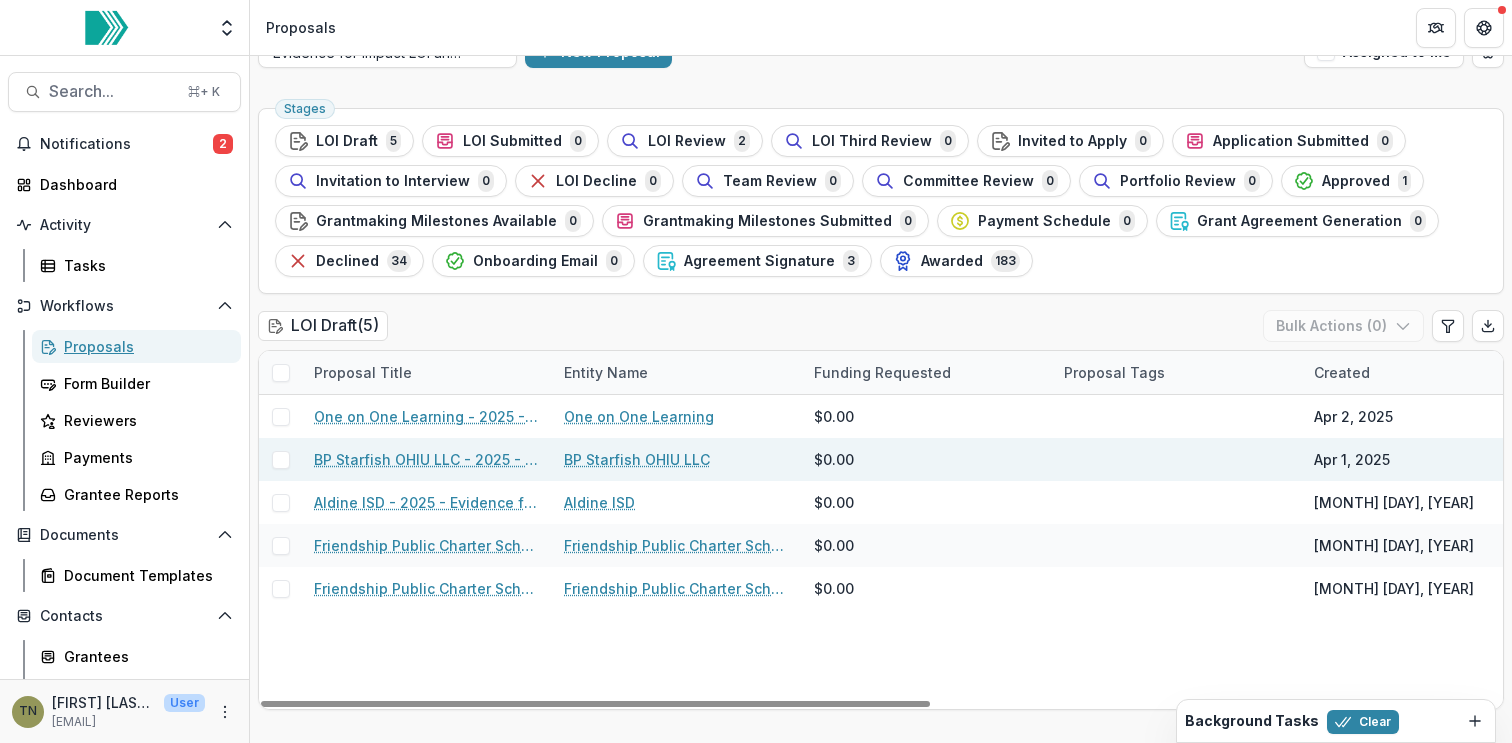 scroll, scrollTop: 0, scrollLeft: 0, axis: both 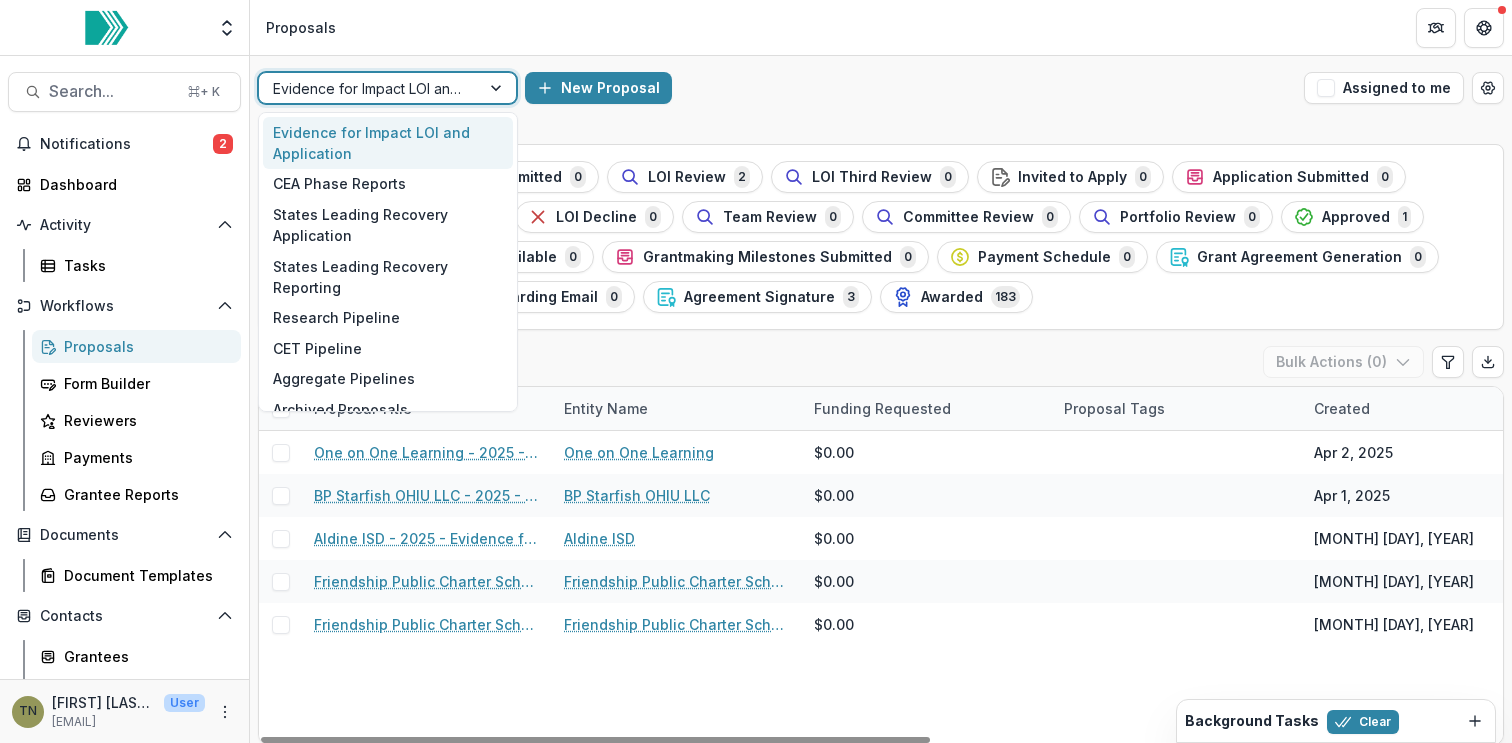 click at bounding box center [498, 88] 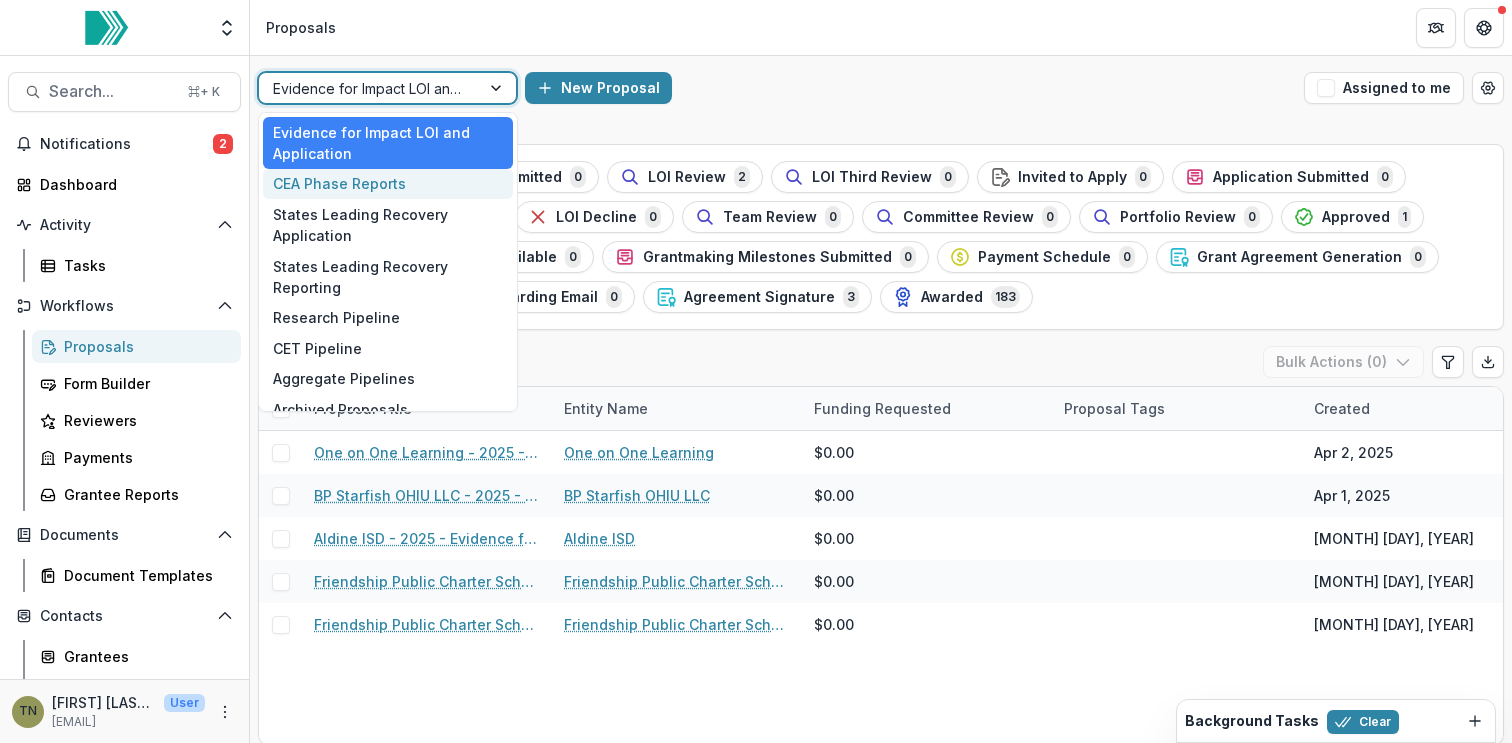click on "CEA Phase Reports" at bounding box center [388, 184] 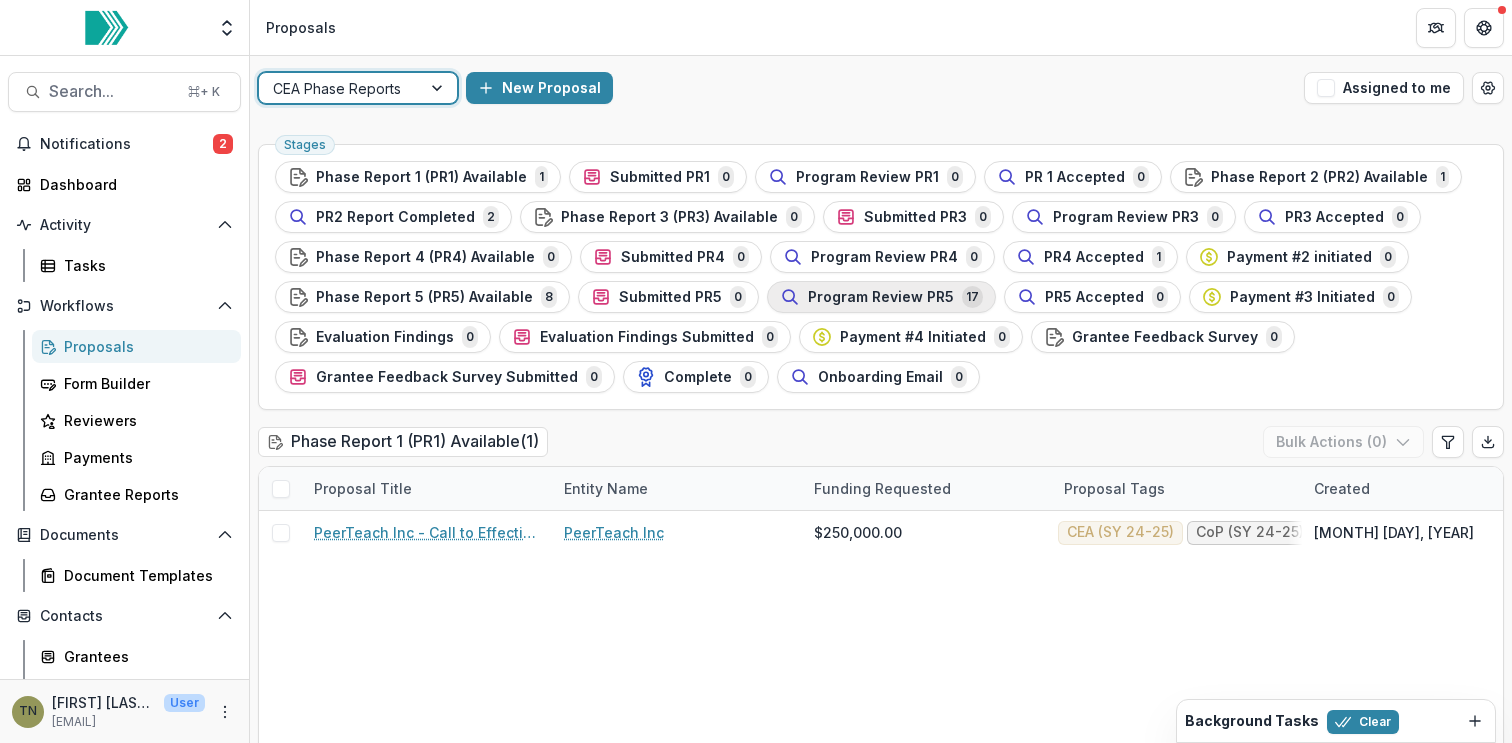click on "Program Review PR5" at bounding box center (881, 297) 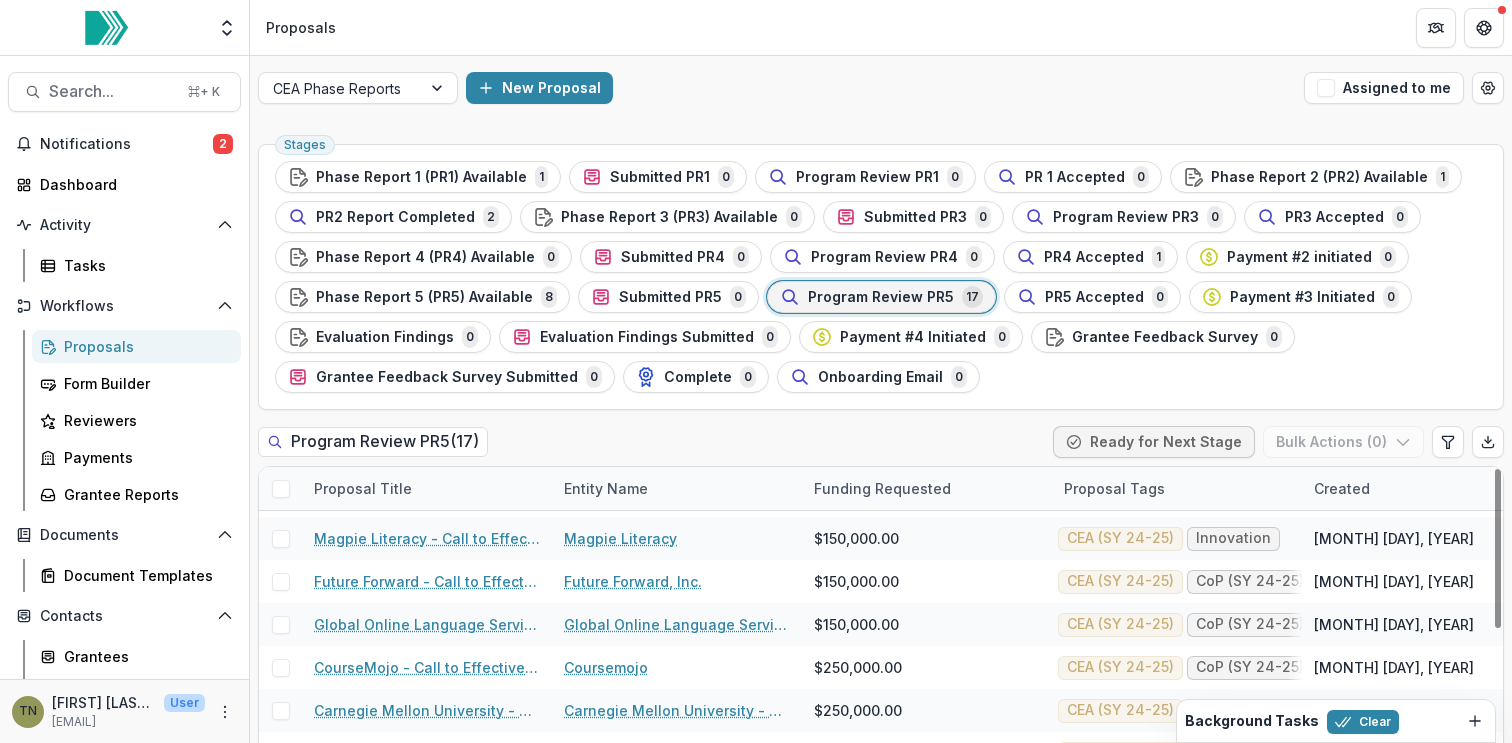 scroll, scrollTop: 417, scrollLeft: 0, axis: vertical 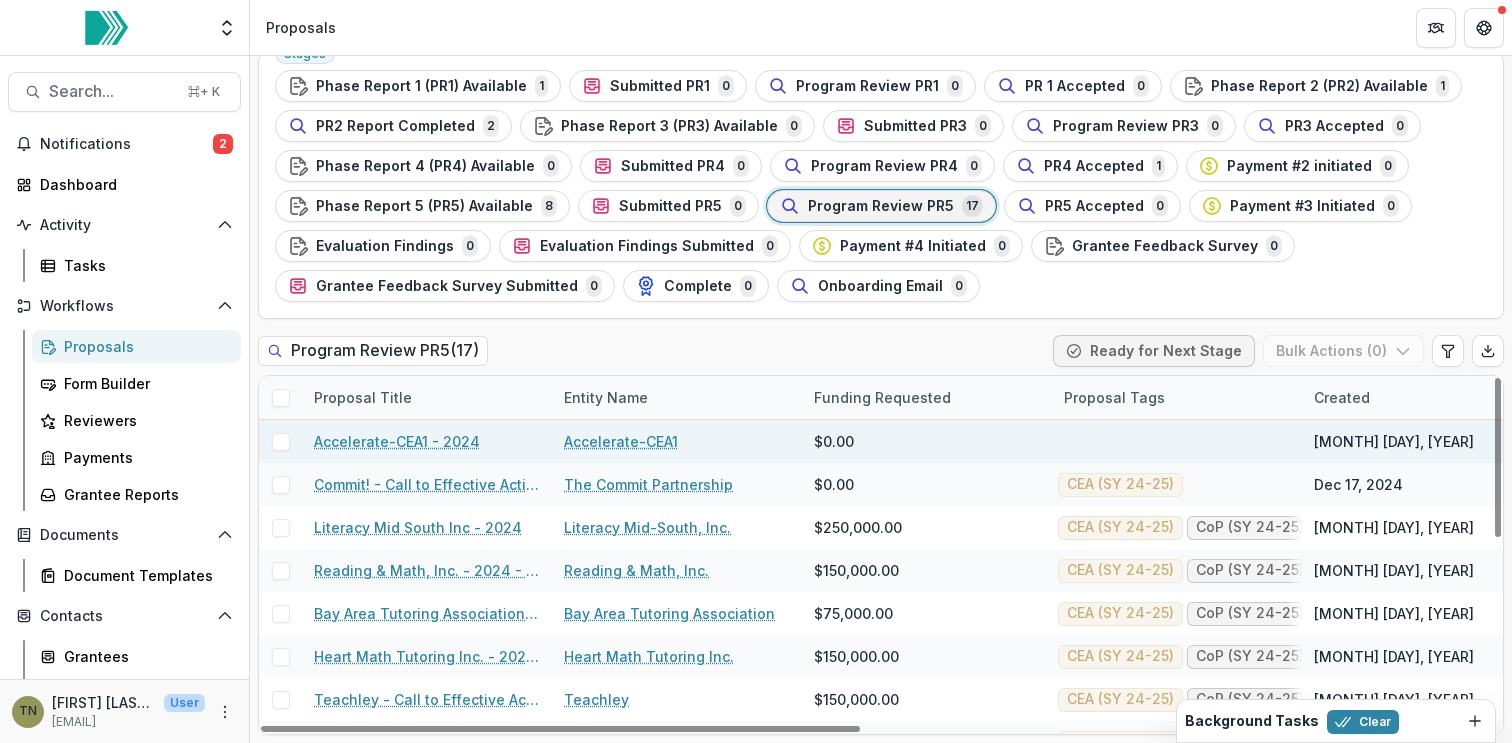 click at bounding box center [281, 442] 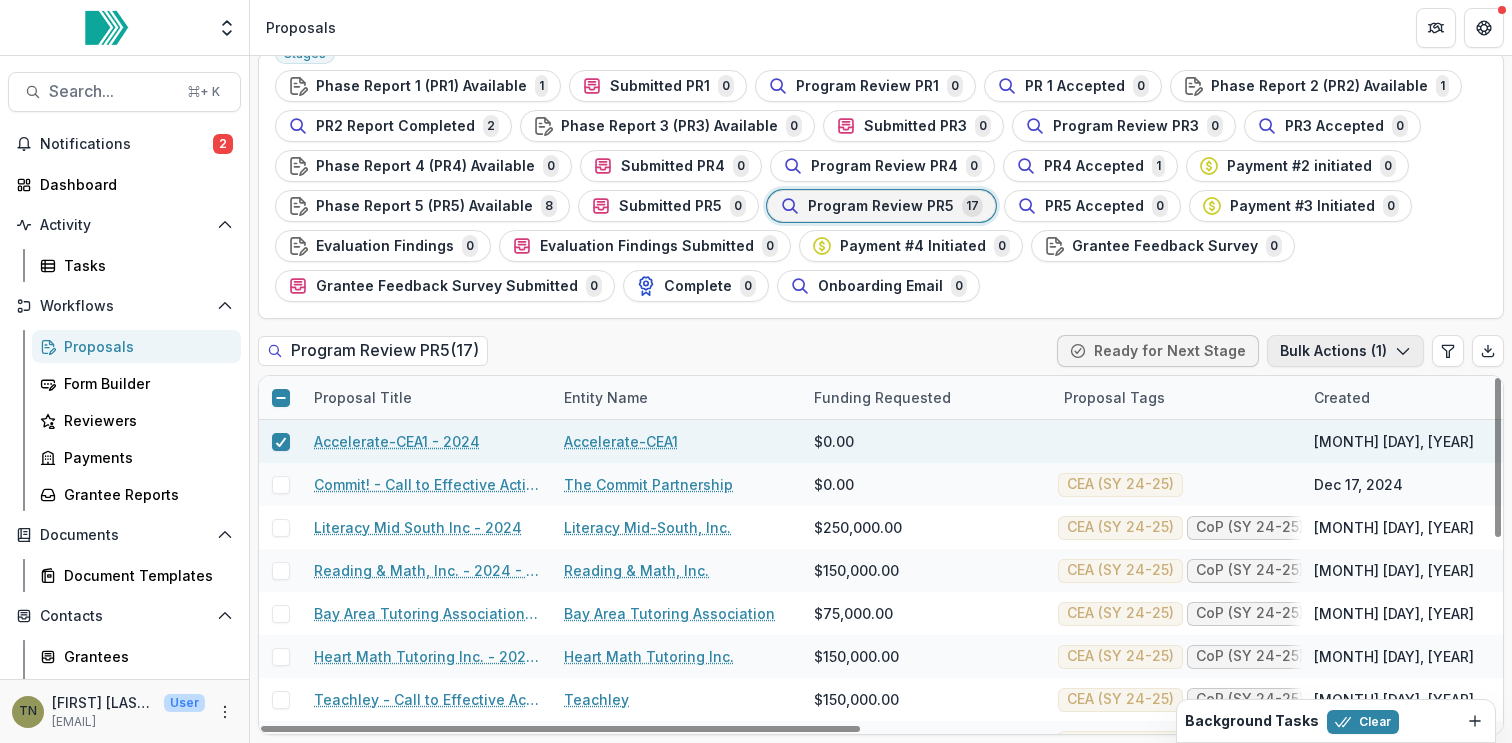 click on "Bulk Actions ( 1 )" at bounding box center (1345, 351) 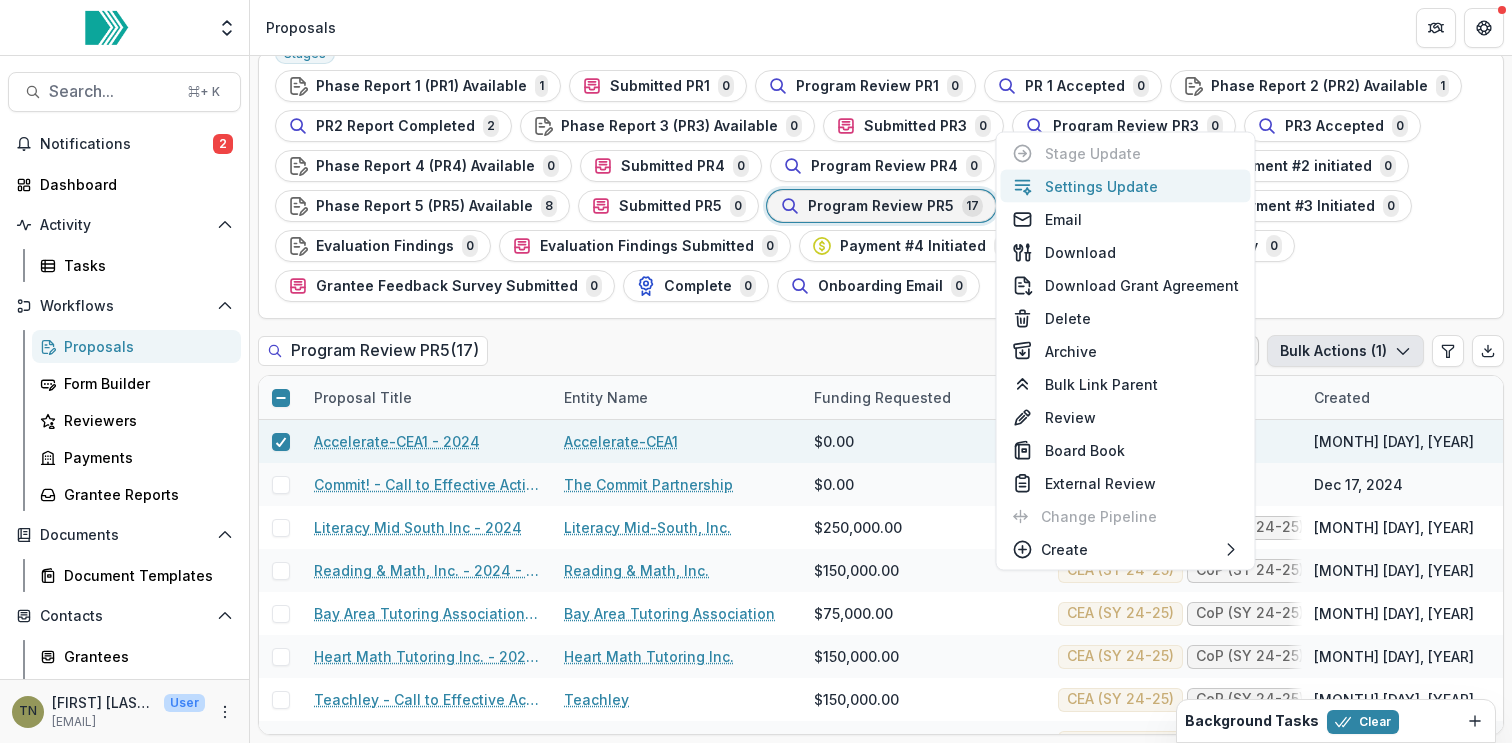 click on "Settings Update" at bounding box center (1126, 186) 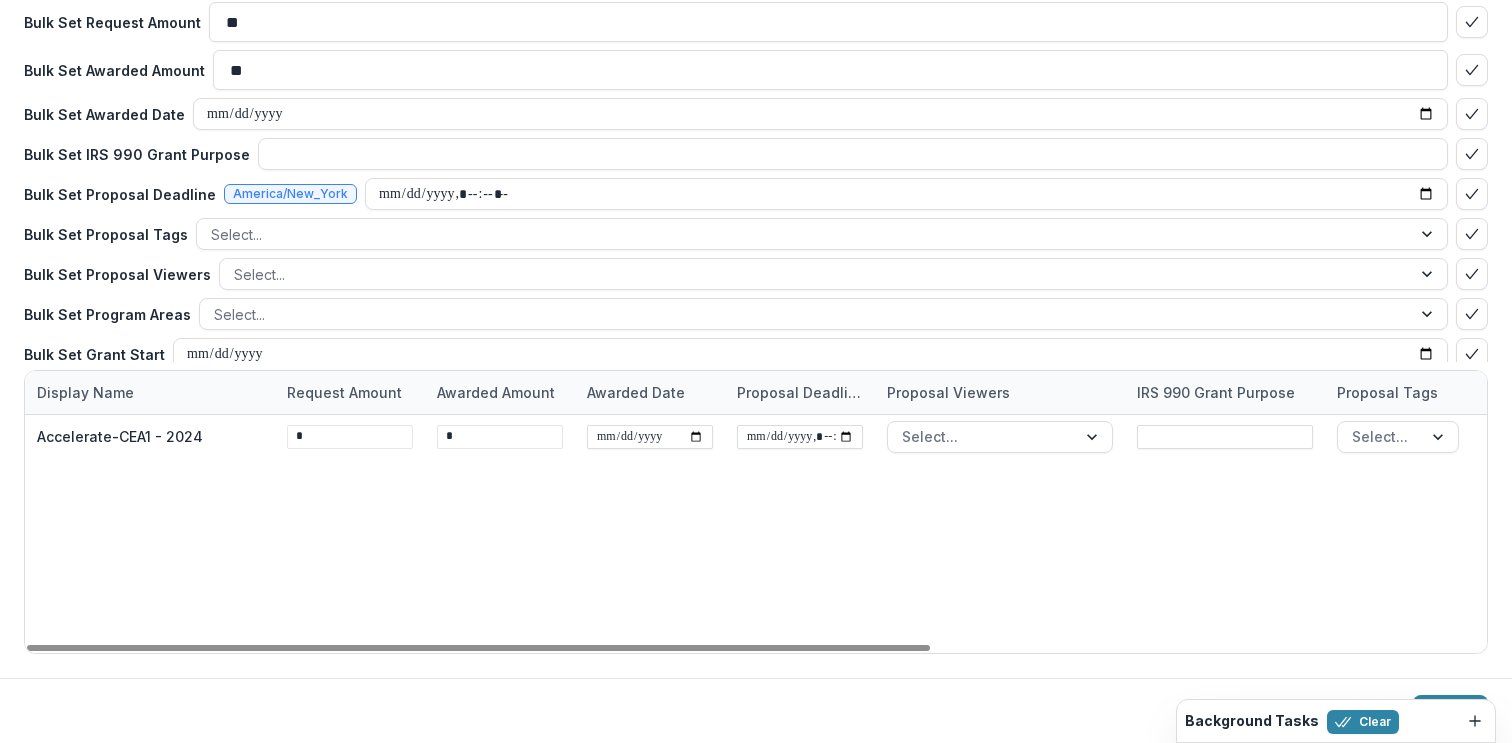 scroll, scrollTop: 0, scrollLeft: 0, axis: both 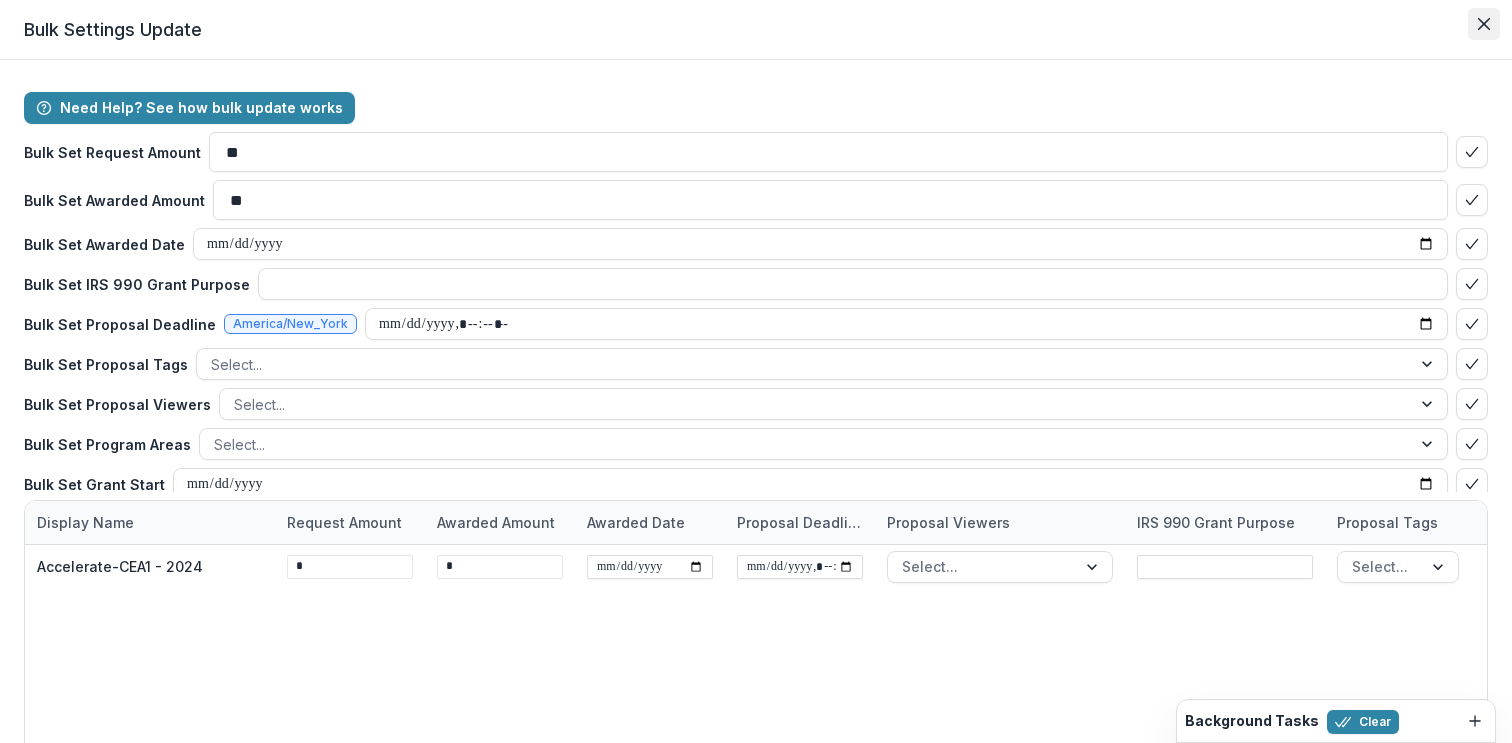click 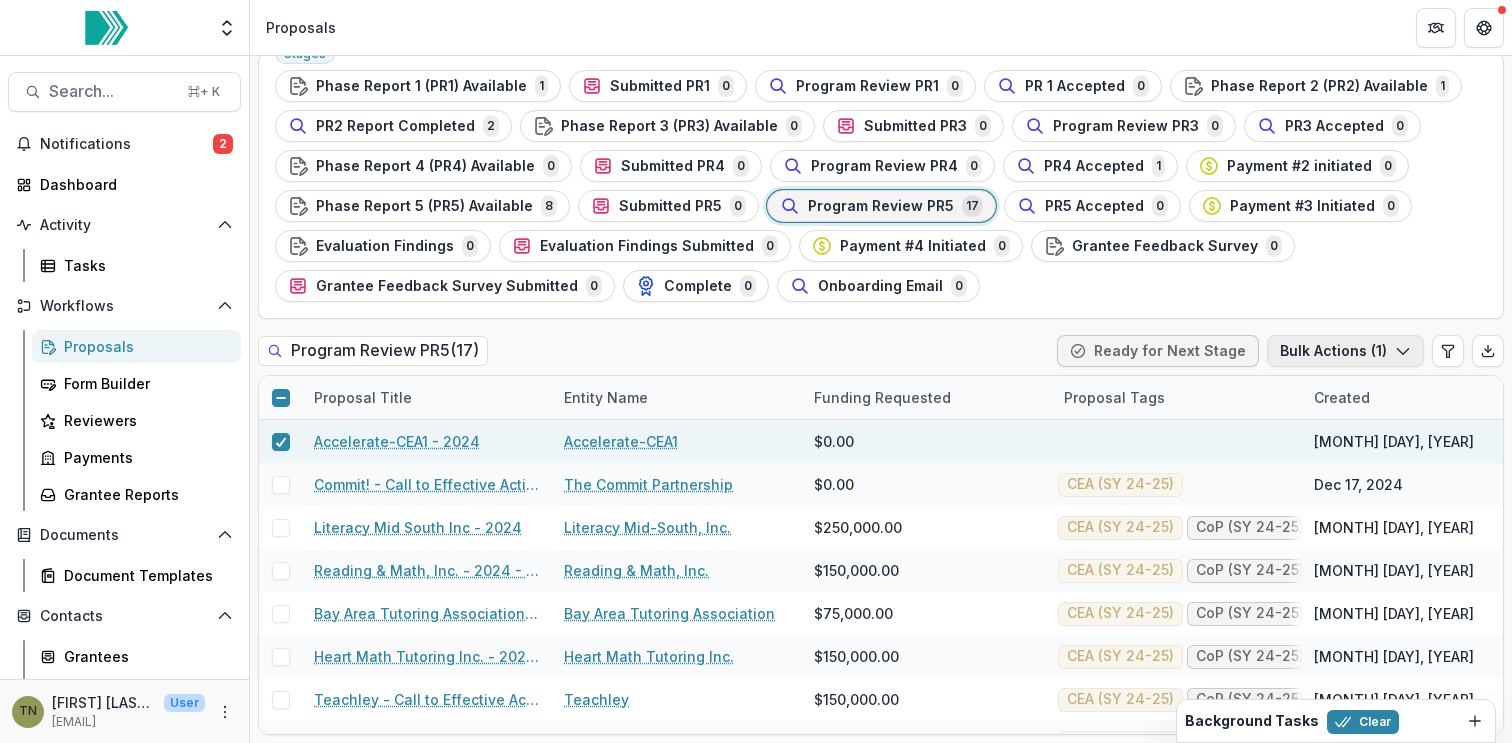 click on "Bulk Actions ( 1 )" at bounding box center (1345, 351) 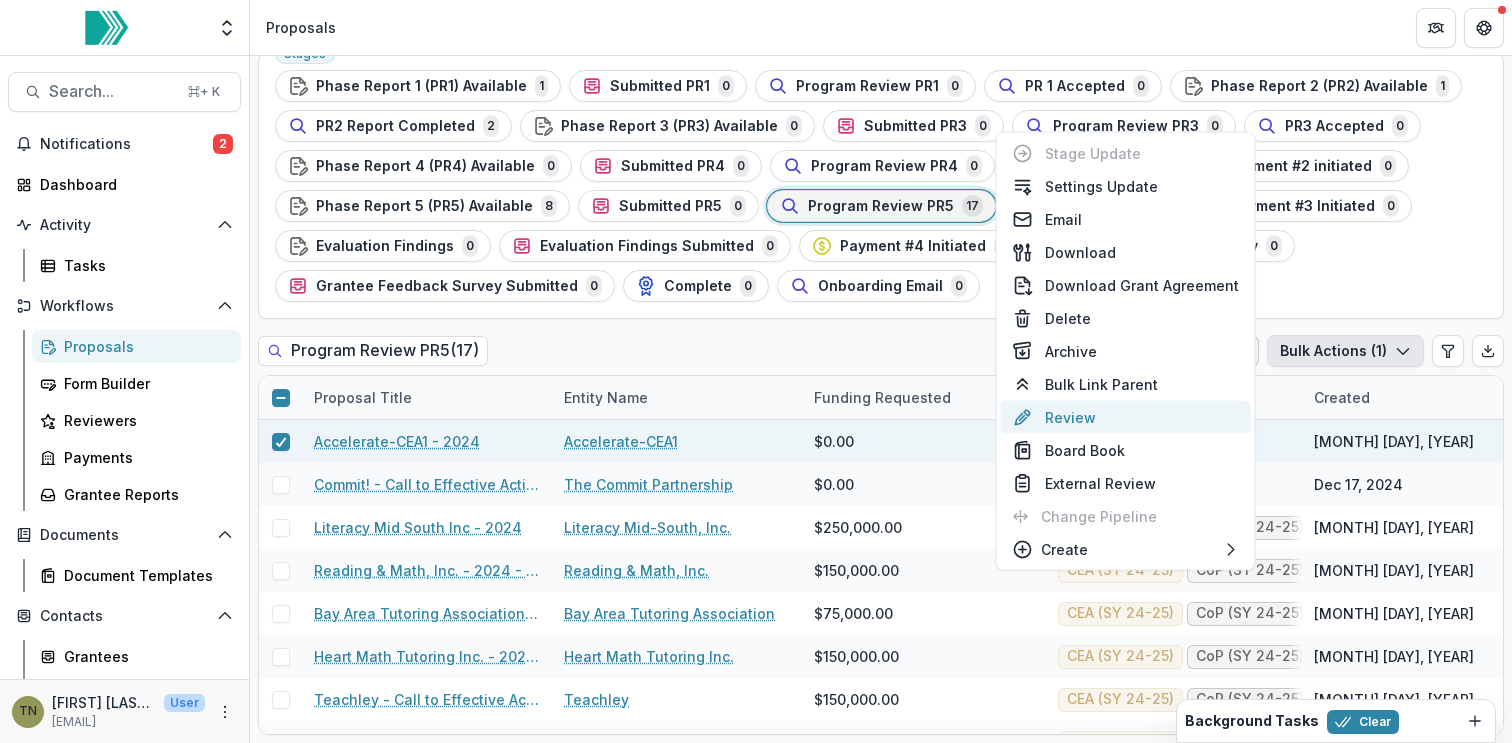click on "Review" at bounding box center [1126, 417] 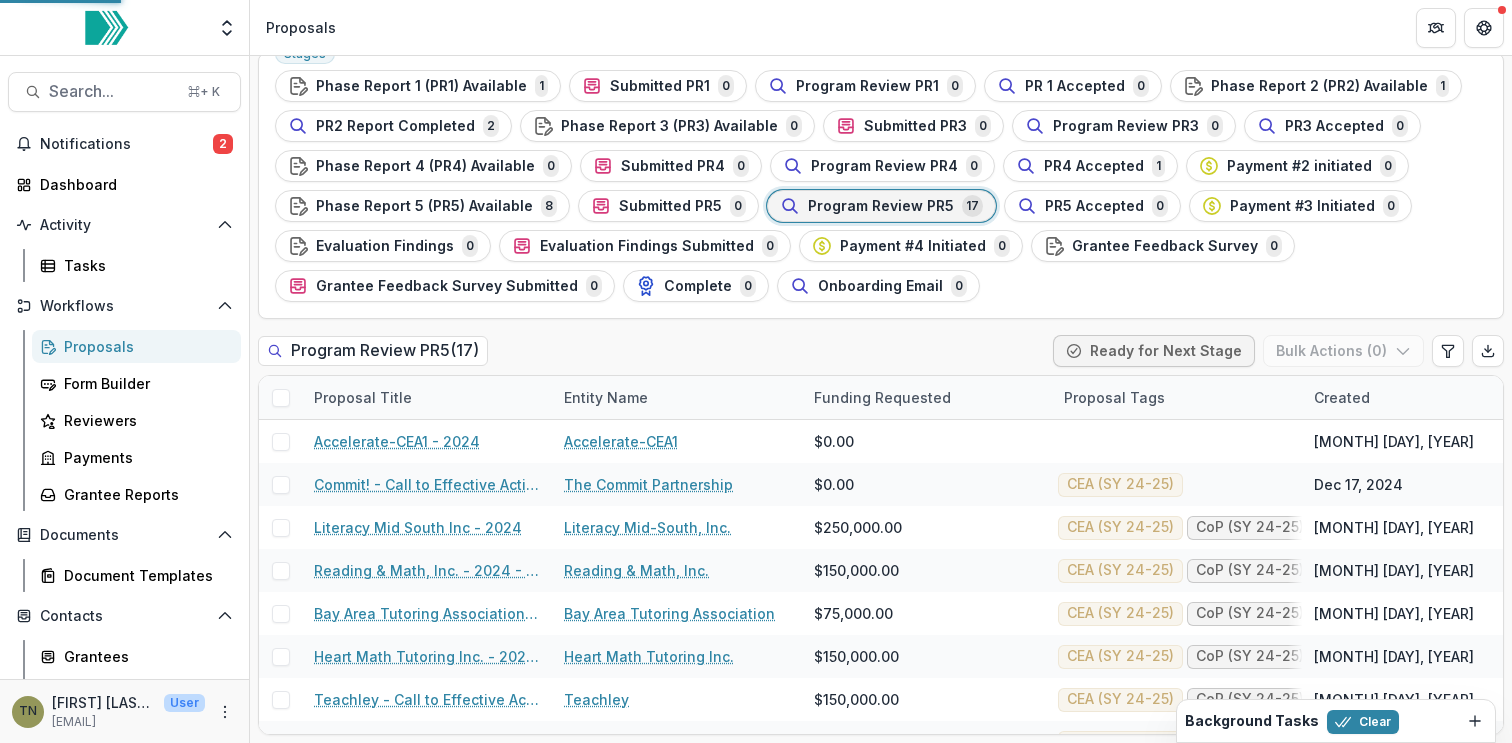 scroll, scrollTop: 0, scrollLeft: 0, axis: both 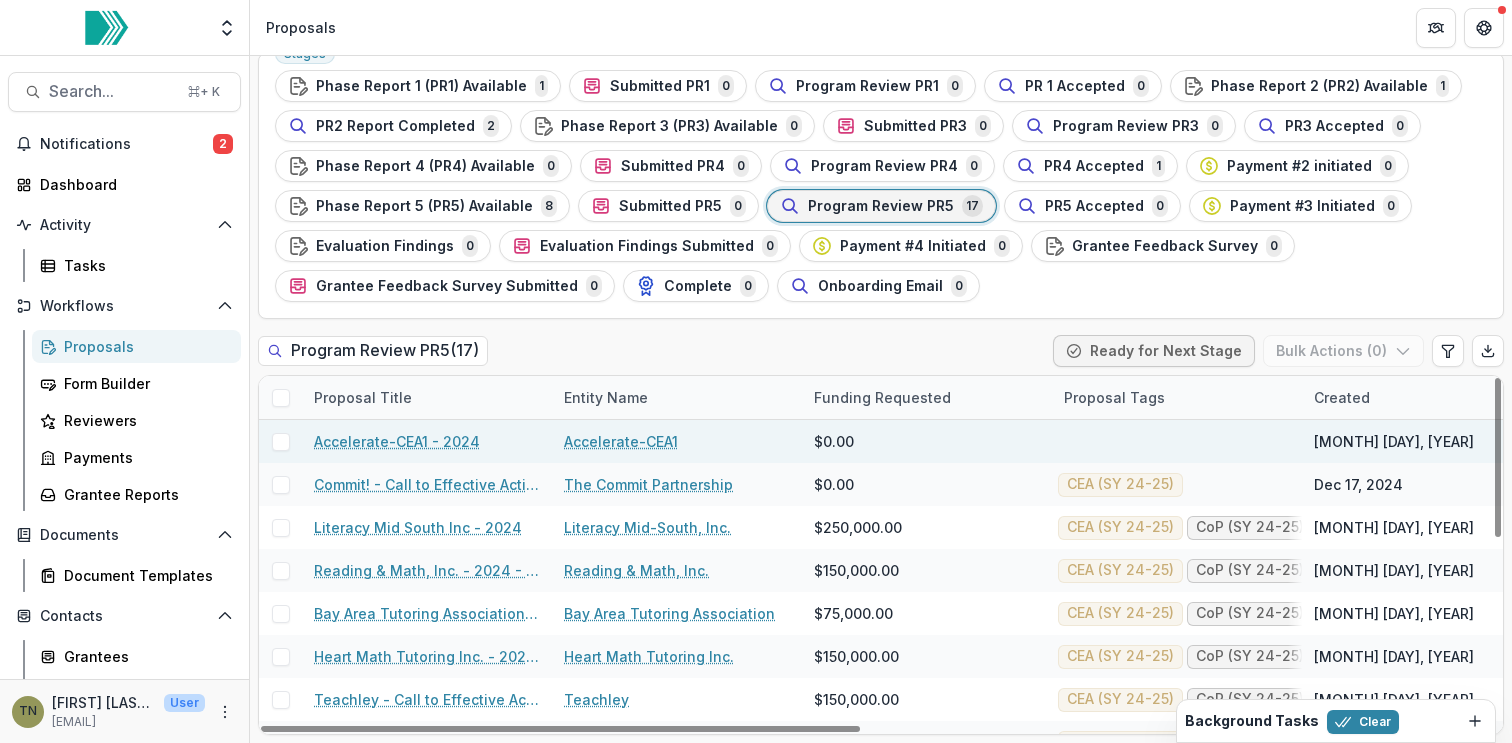 click at bounding box center (281, 442) 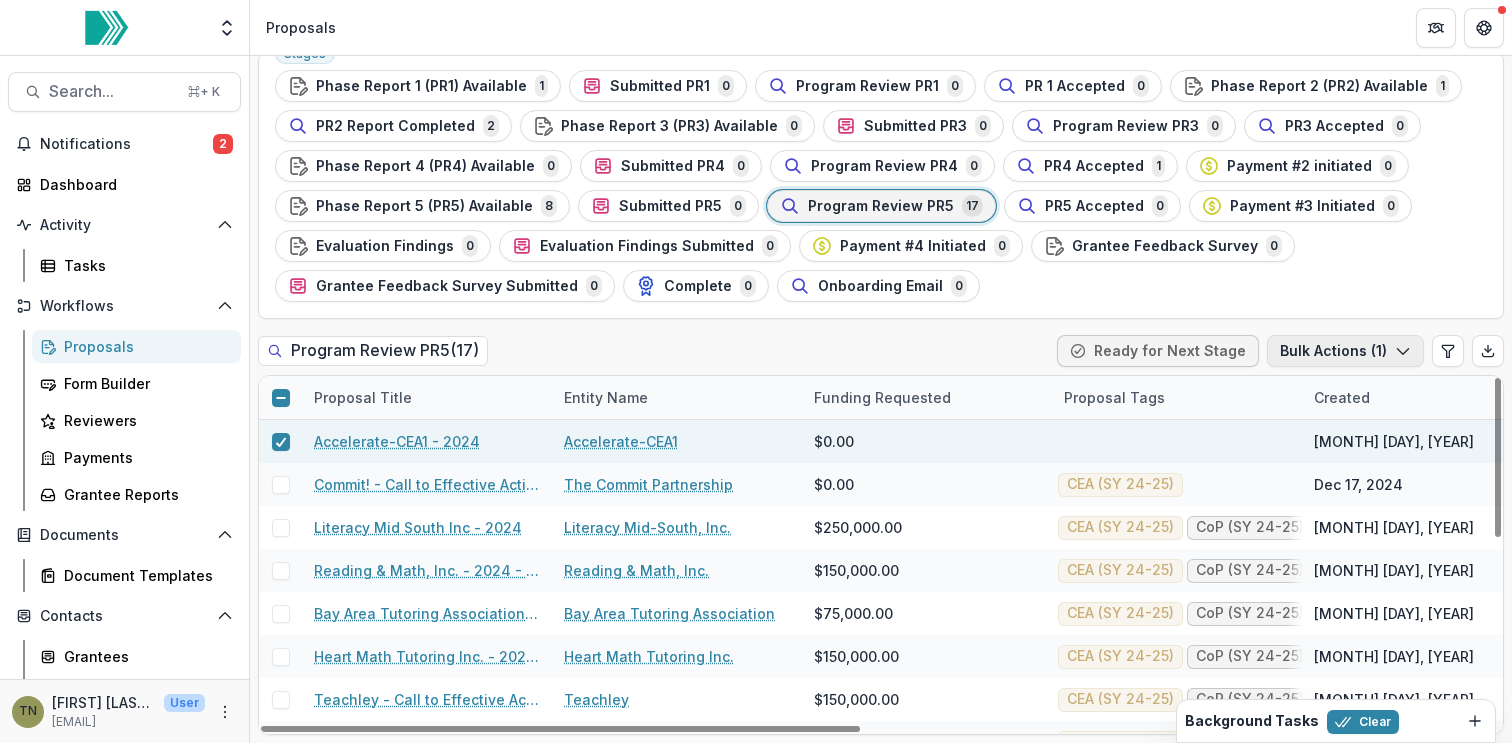 click 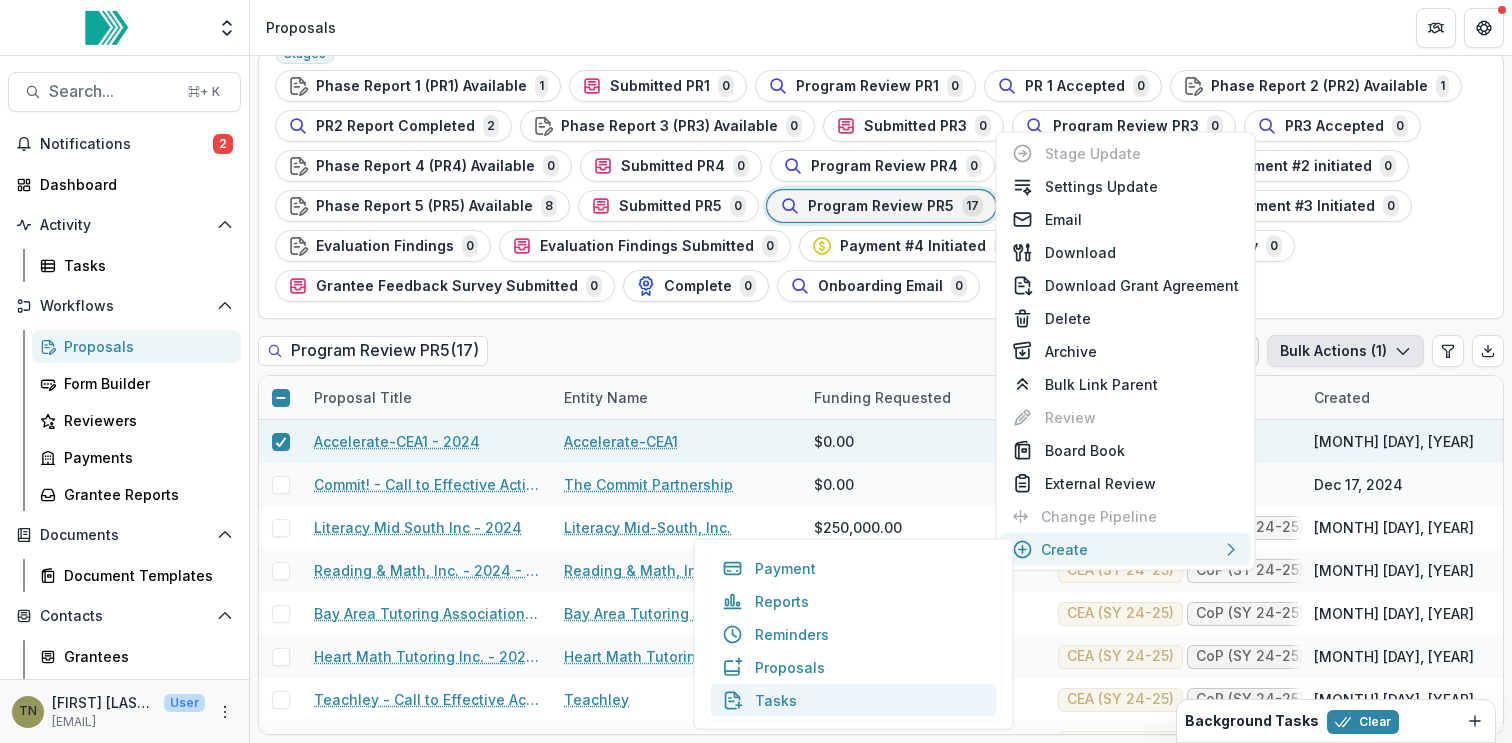 click on "Tasks" at bounding box center [854, 700] 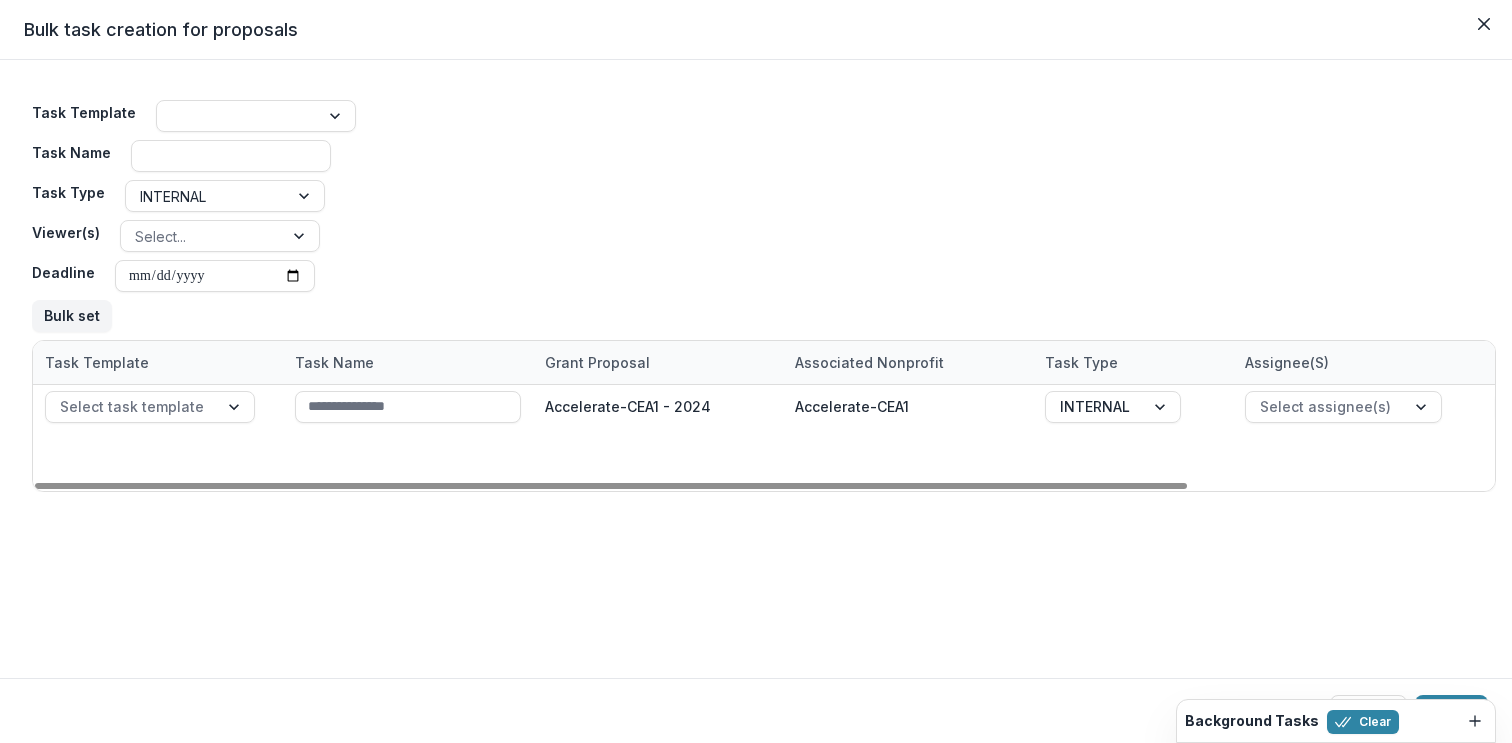 click on "Task Template Task Name Task Type INTERNAL Viewer(s) Select... Deadline Bulk set" at bounding box center (764, 216) 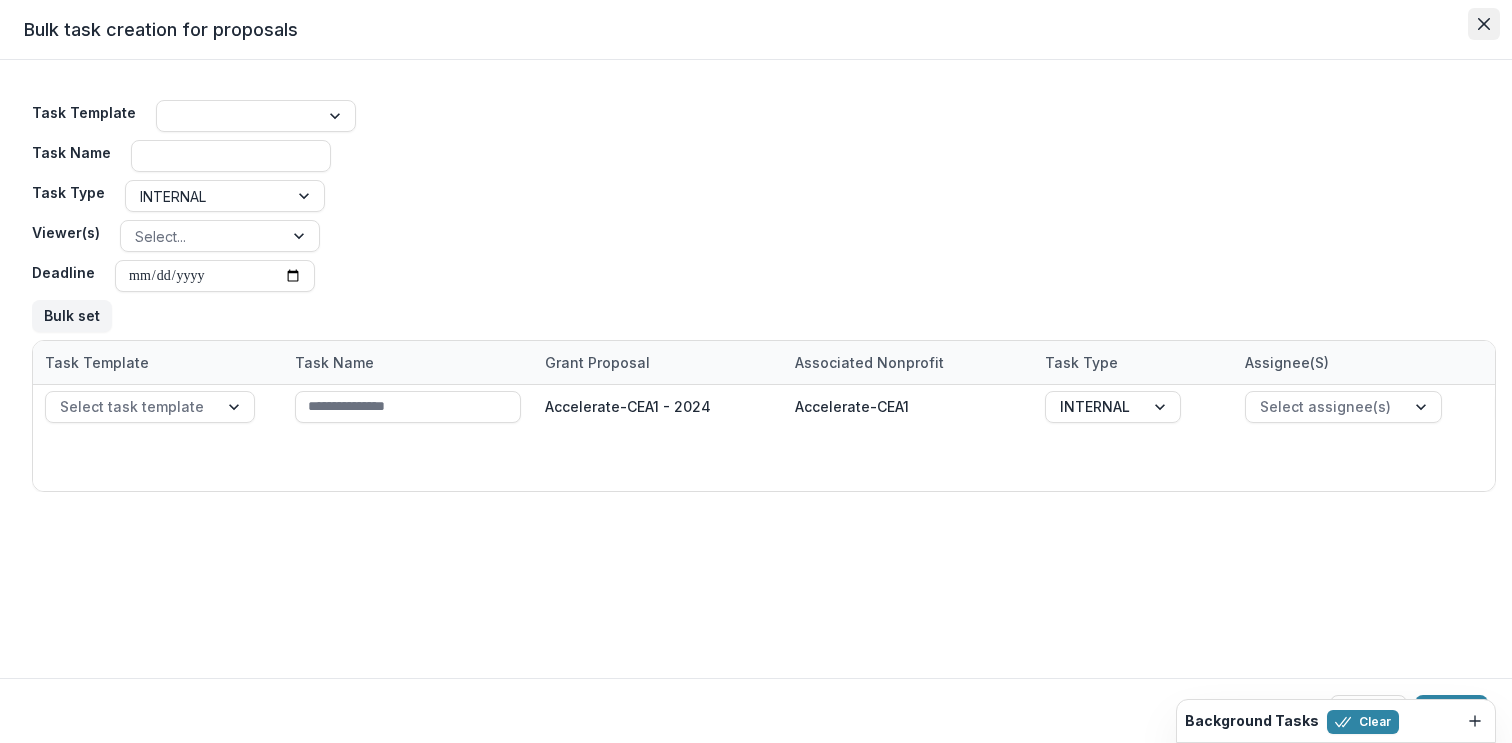 click 